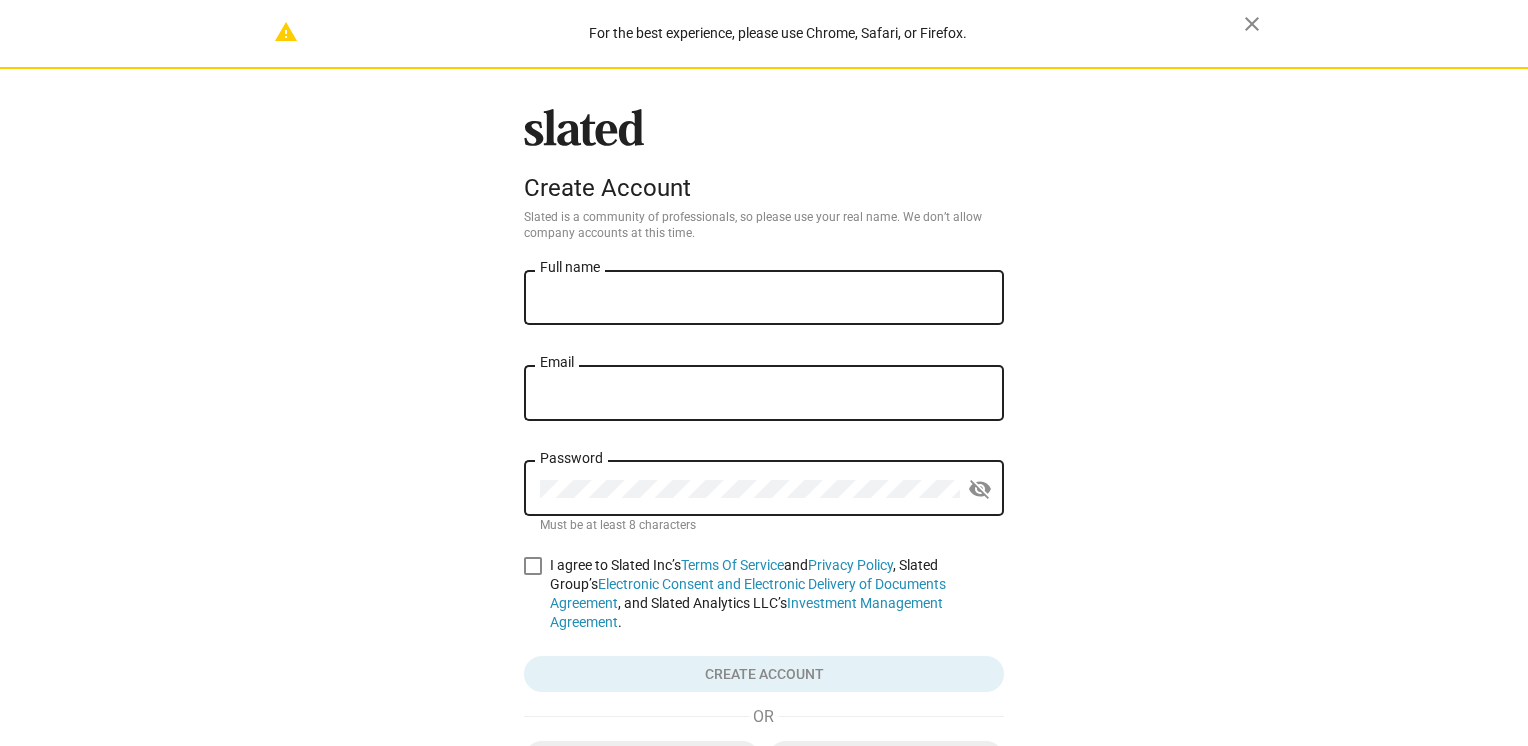 scroll, scrollTop: 0, scrollLeft: 0, axis: both 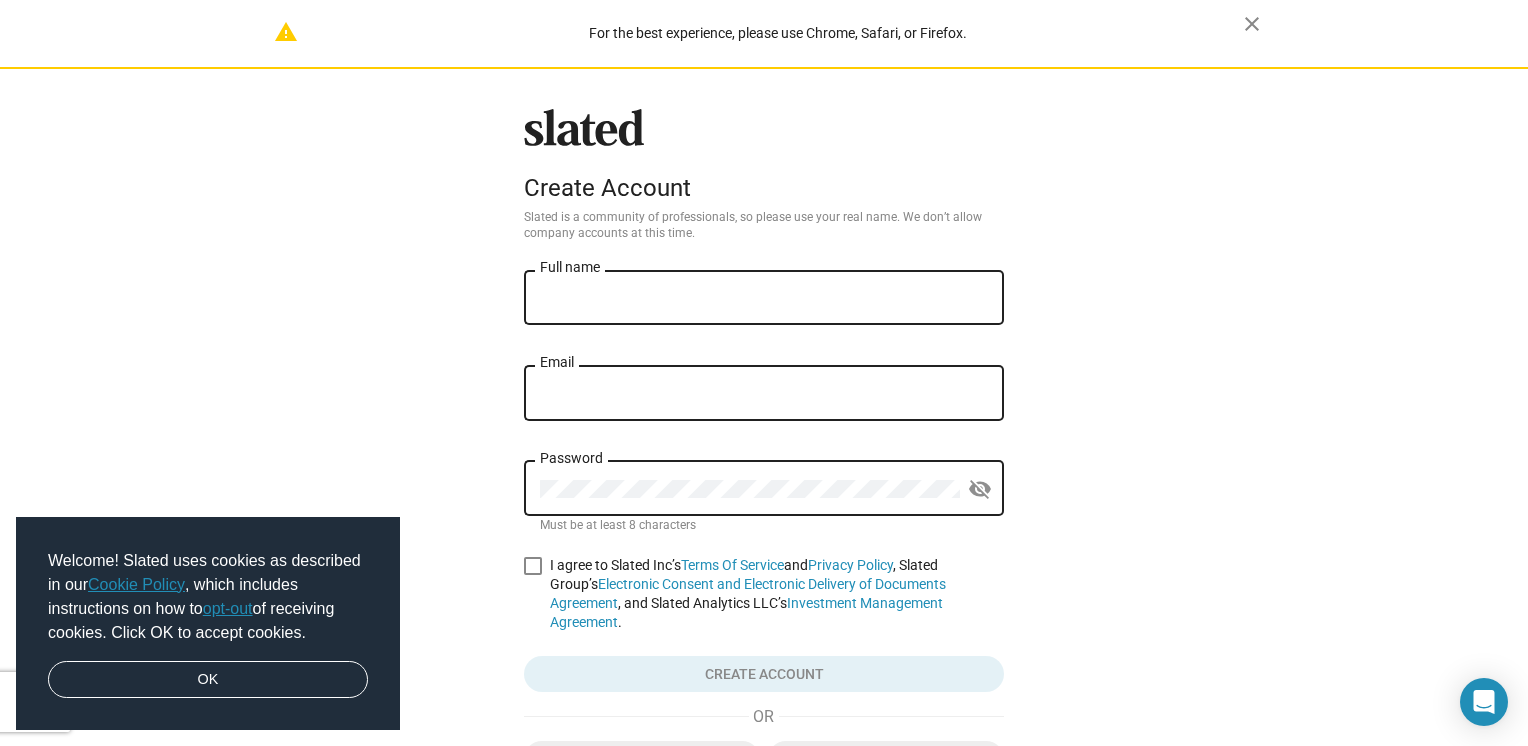 click on "Full name" at bounding box center [764, 295] 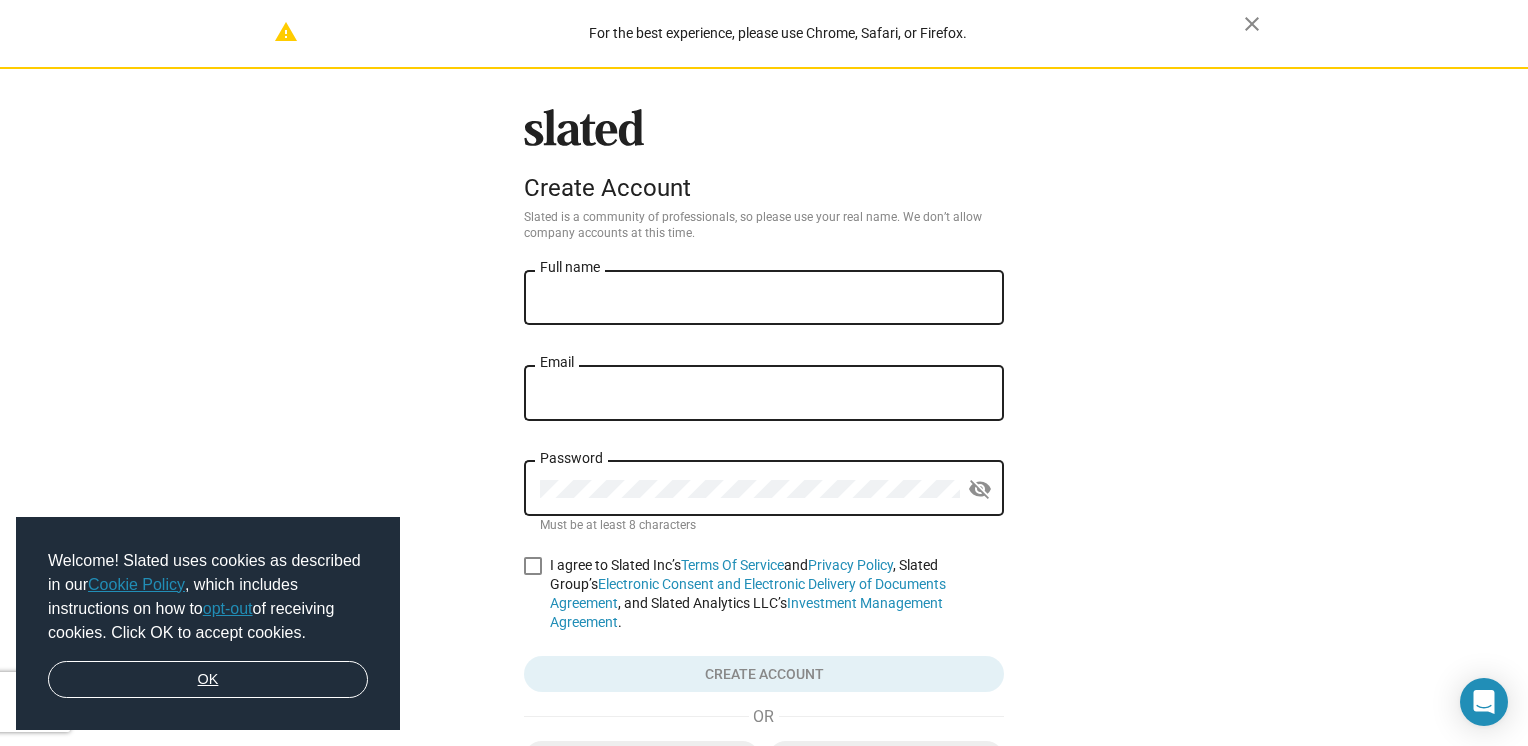 click on "OK" at bounding box center [208, 680] 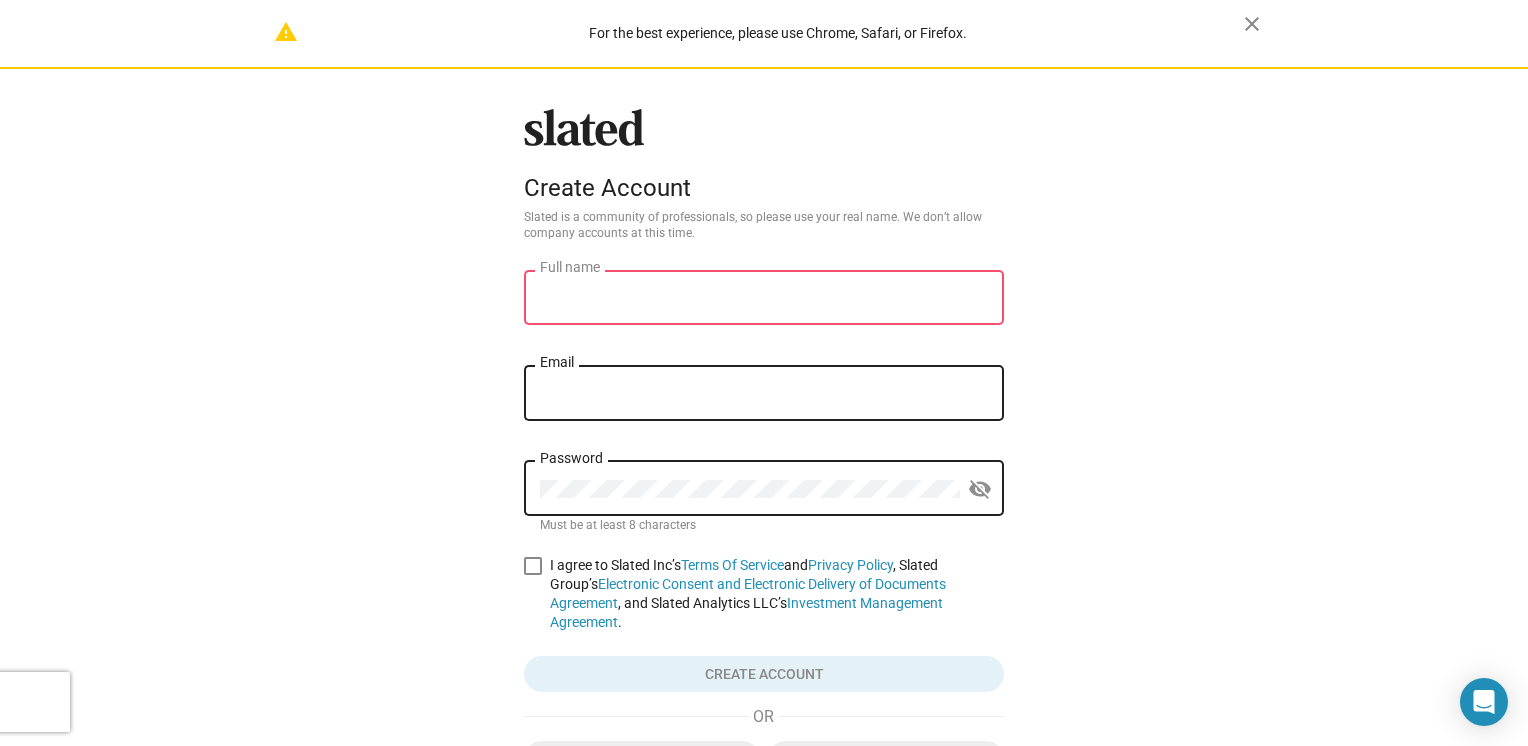 click on "Full name" at bounding box center [764, 295] 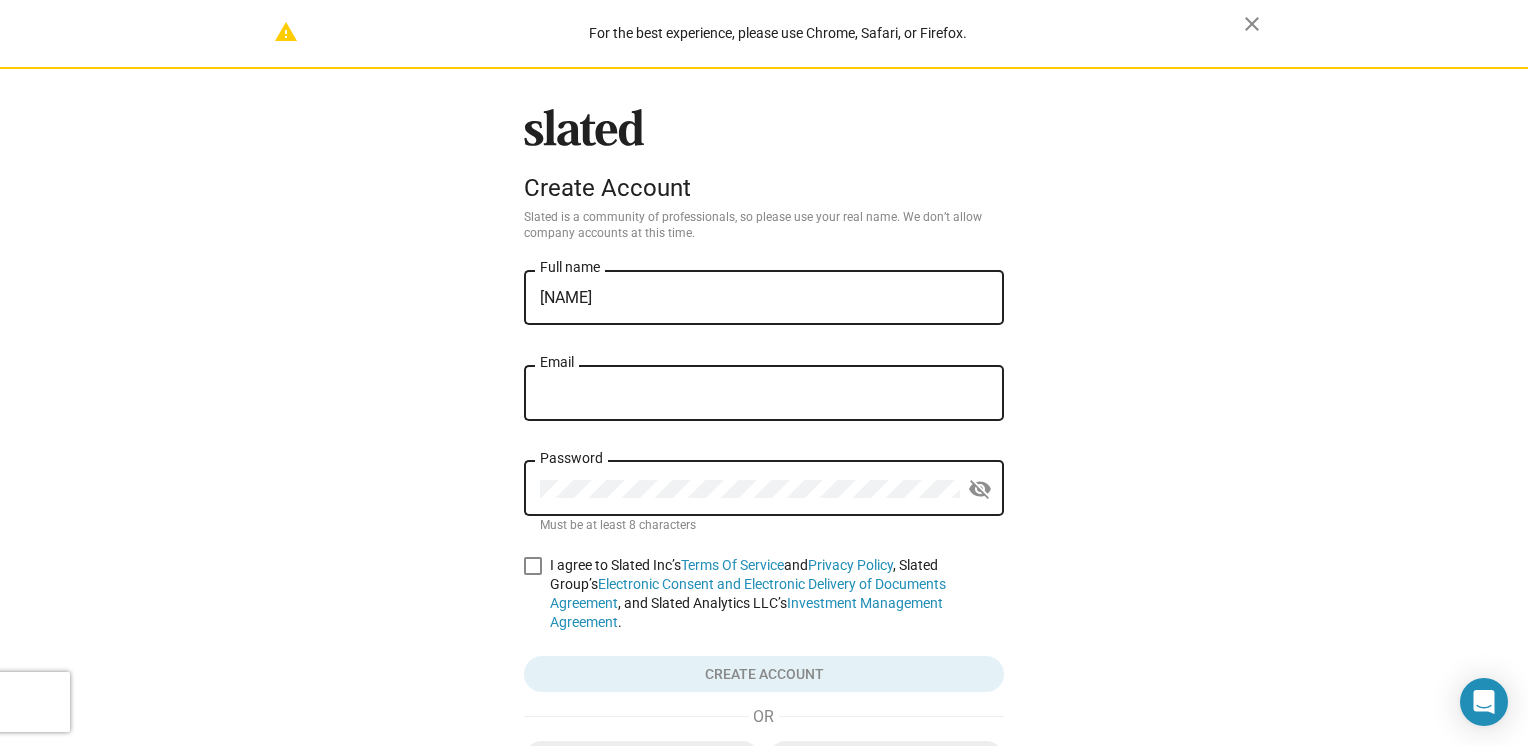 type on "[FIRST] [LAST]" 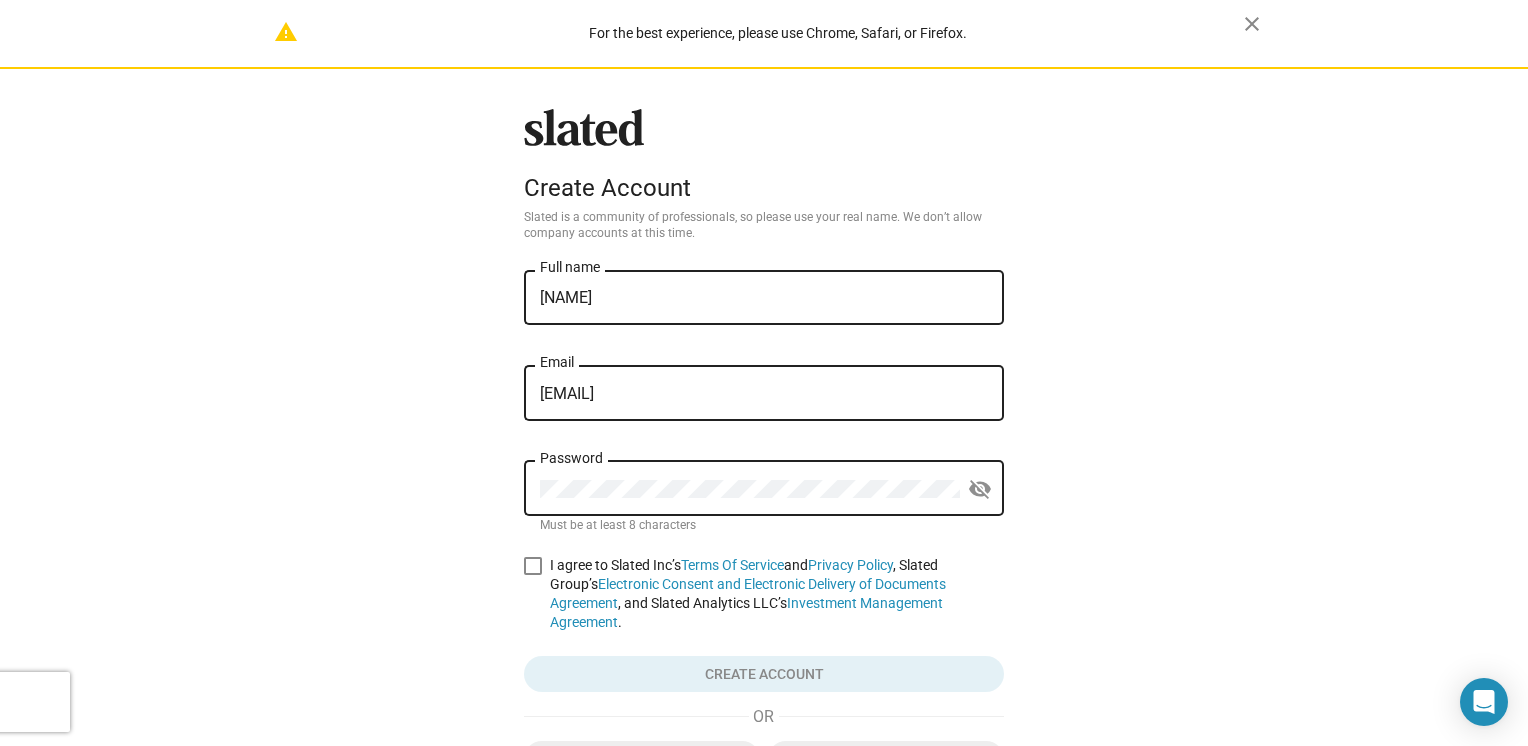 type on "scarletstudiosLA@gmail.com" 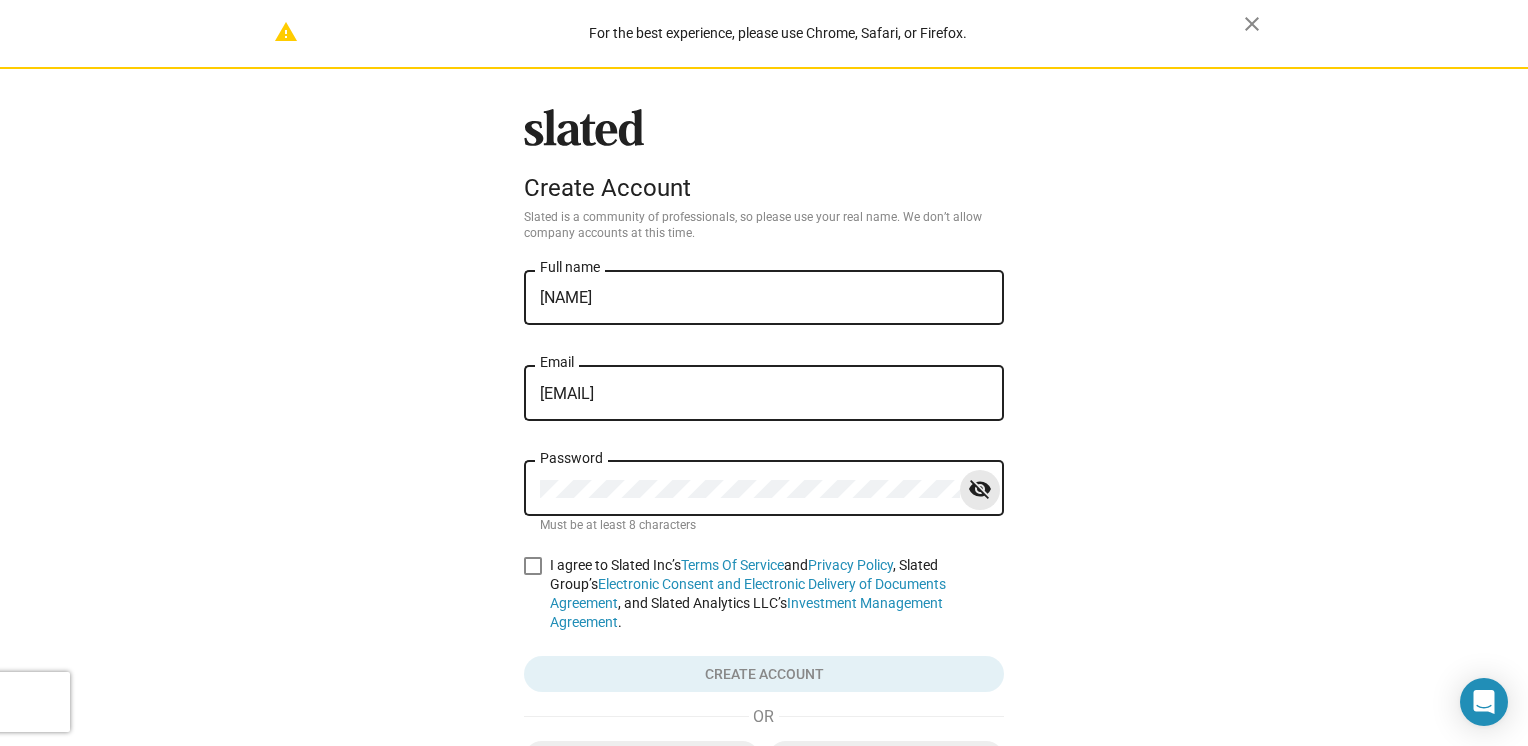 click on "visibility_off" at bounding box center [980, 489] 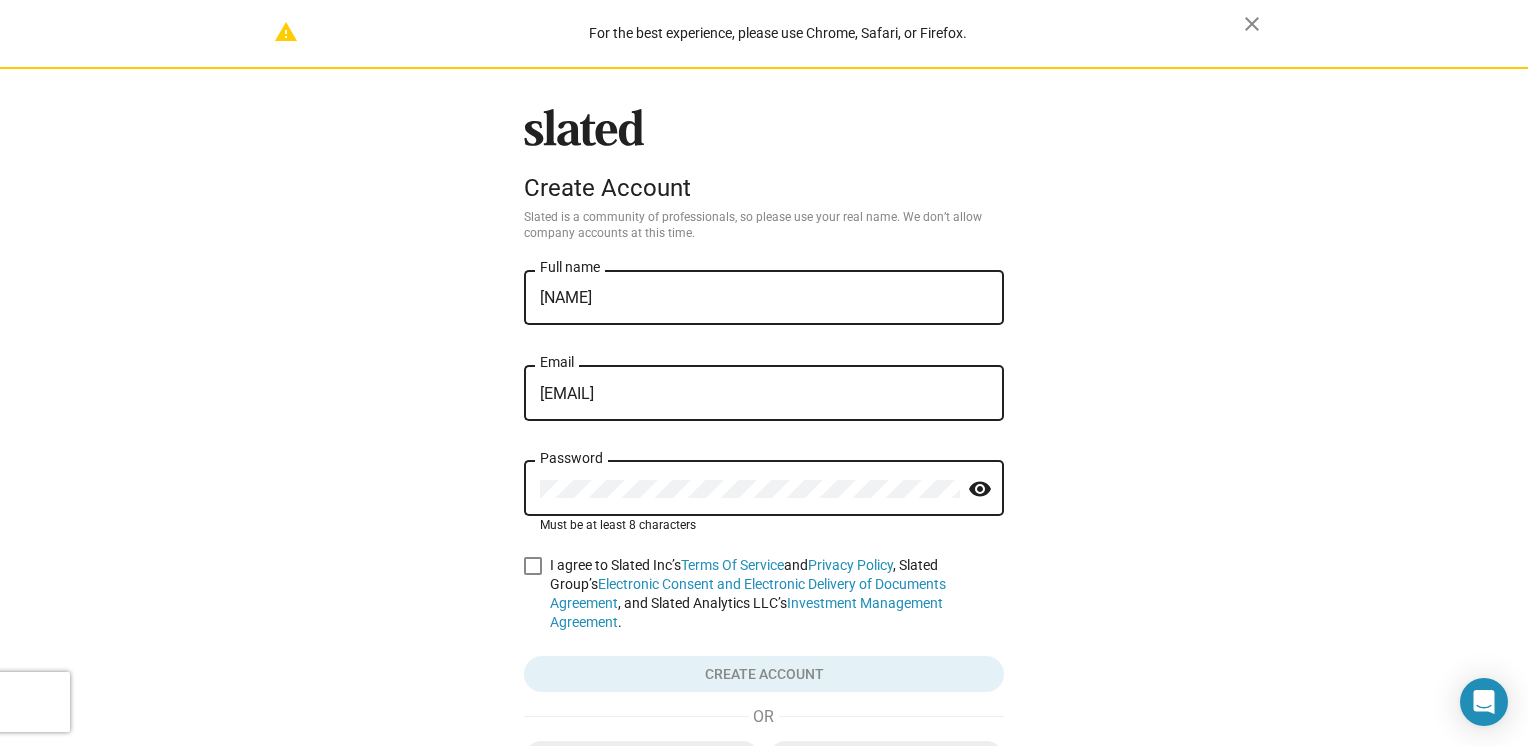 click on "Password visibility" at bounding box center [764, 486] 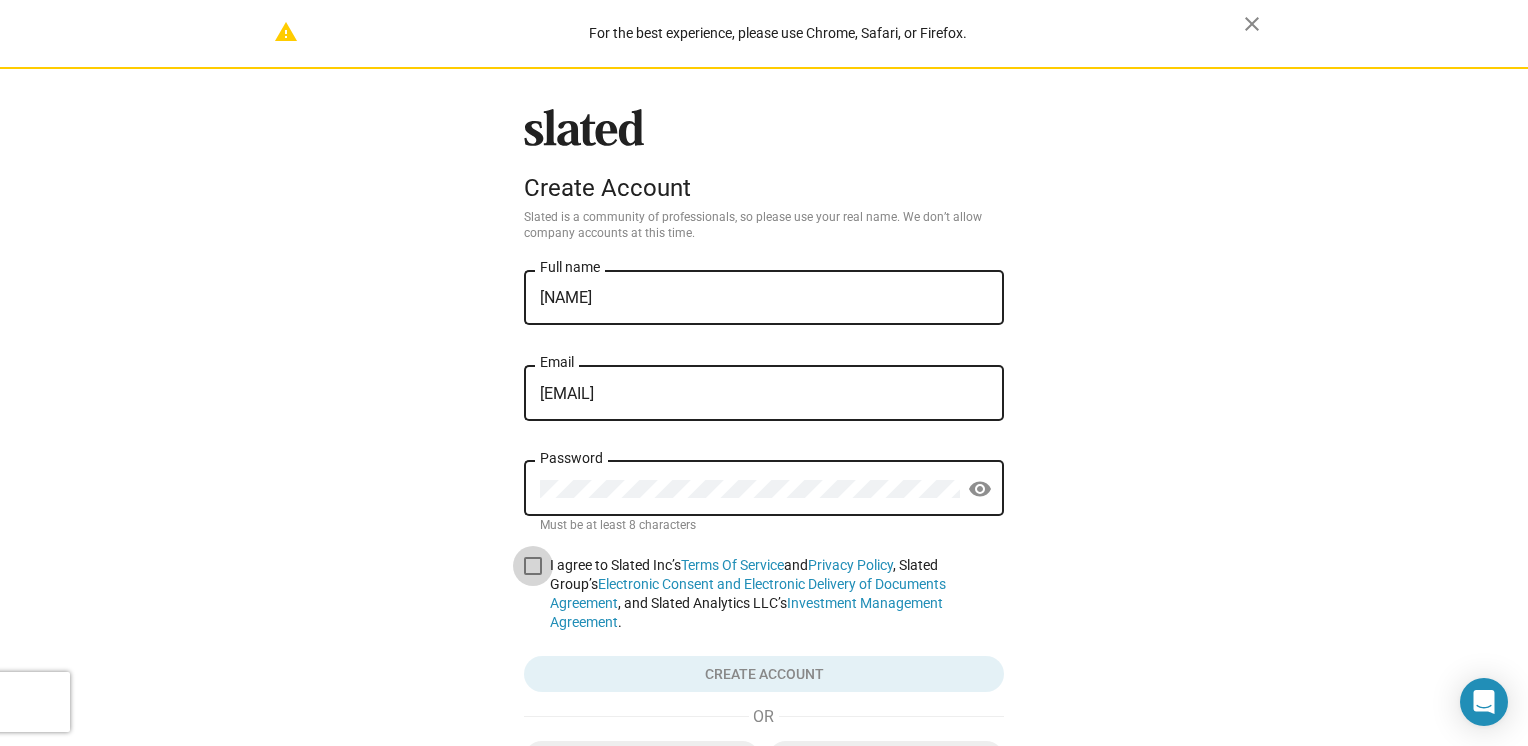 click at bounding box center [533, 566] 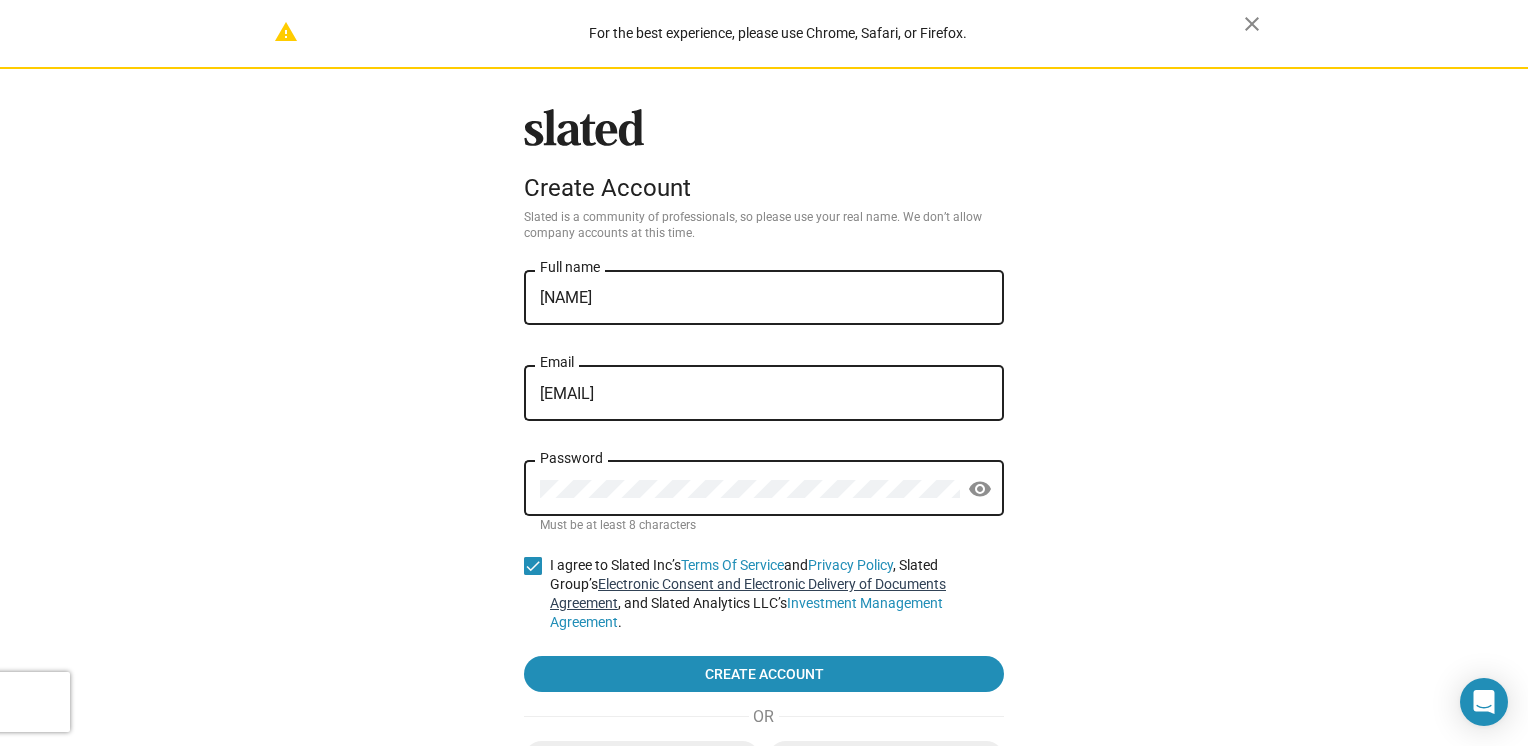 scroll, scrollTop: 44, scrollLeft: 0, axis: vertical 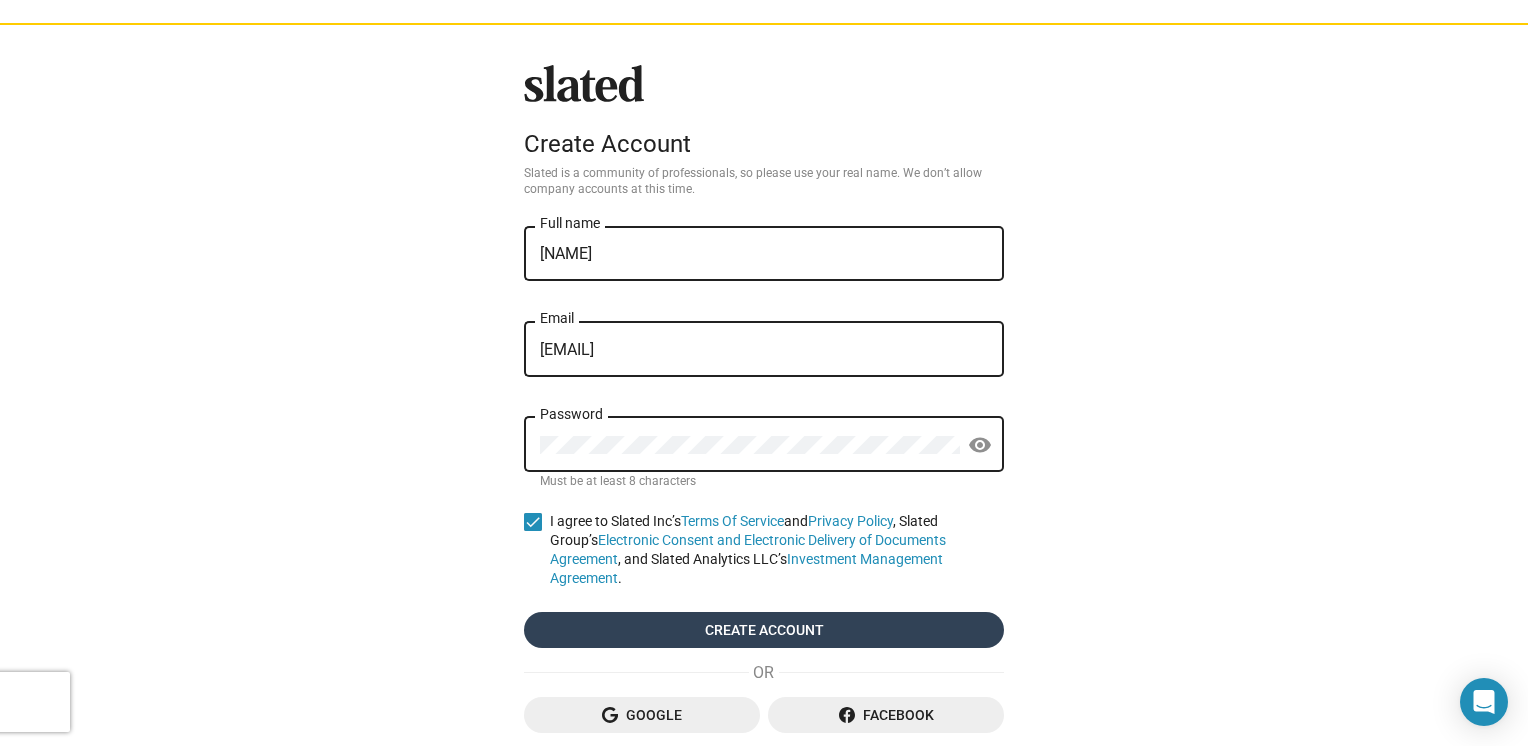 click on "Create account" at bounding box center [764, 630] 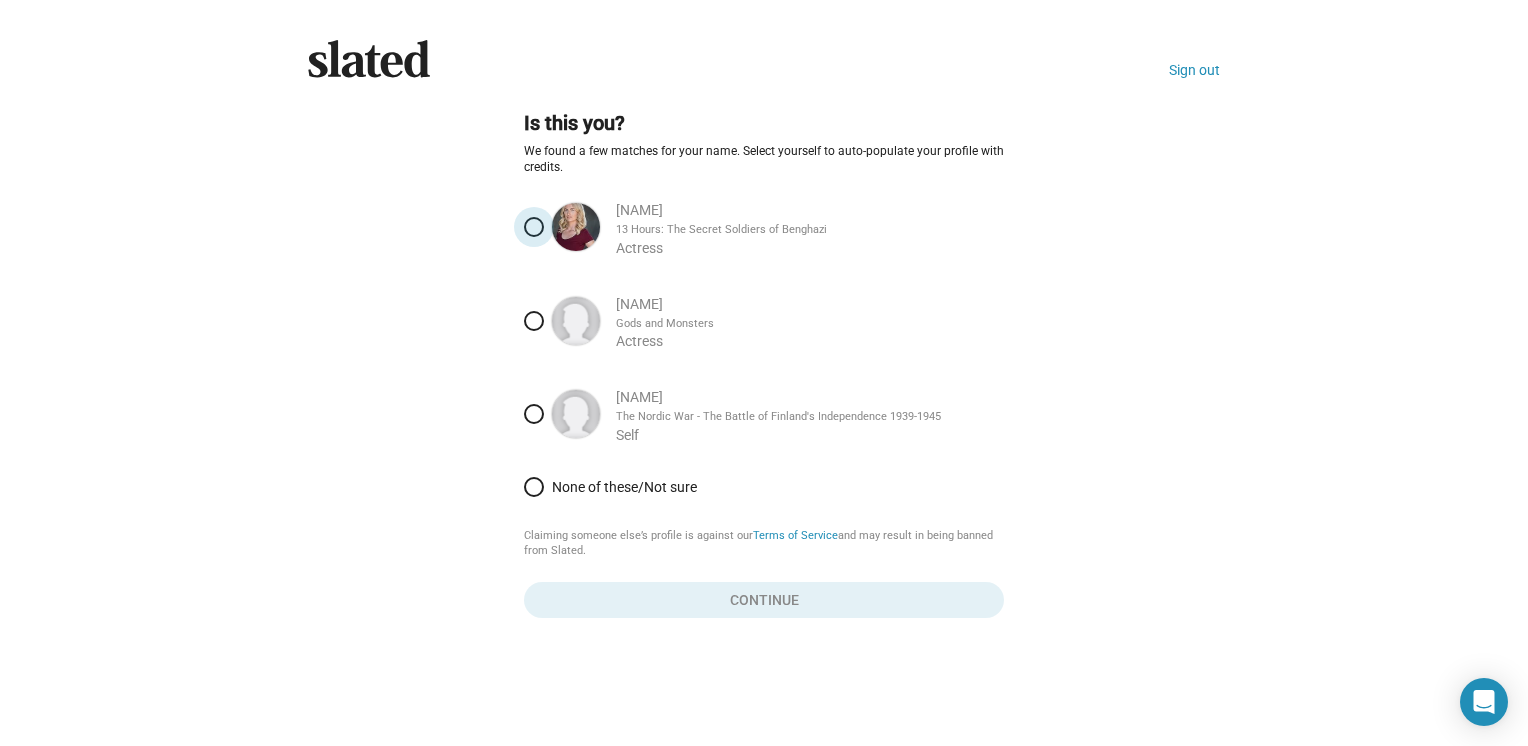 click at bounding box center [534, 227] 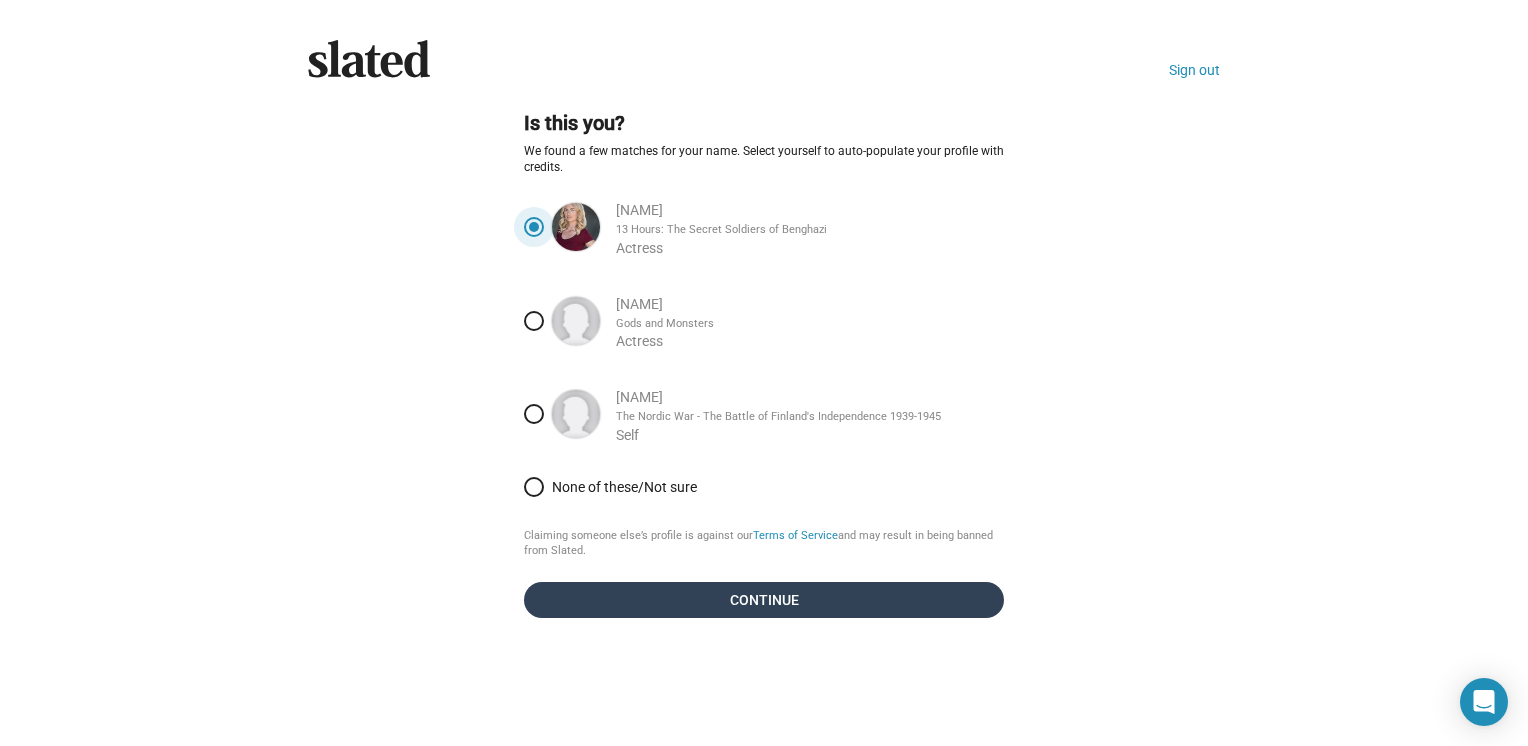 click on "Continue" at bounding box center (764, 600) 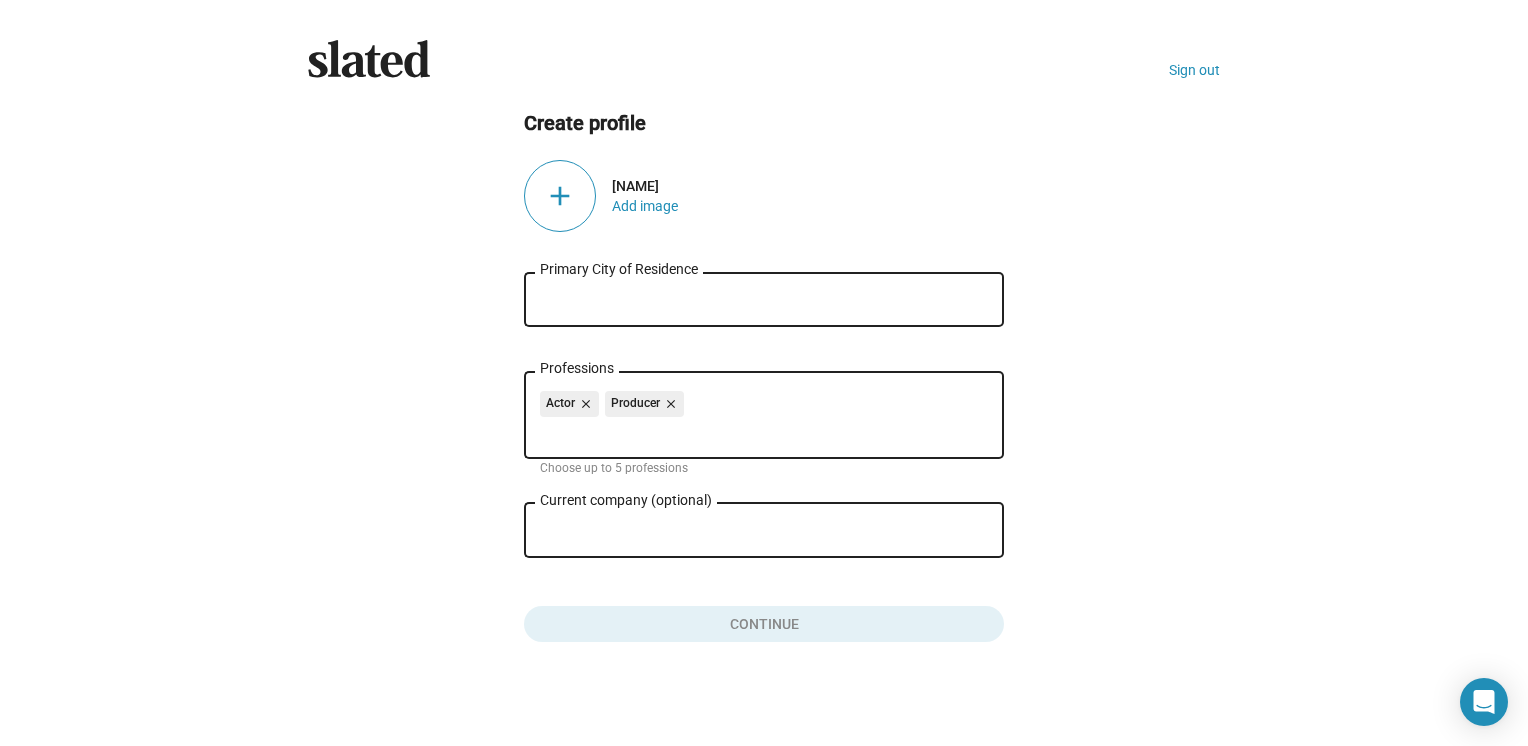 click on "Primary City of Residence" at bounding box center (764, 300) 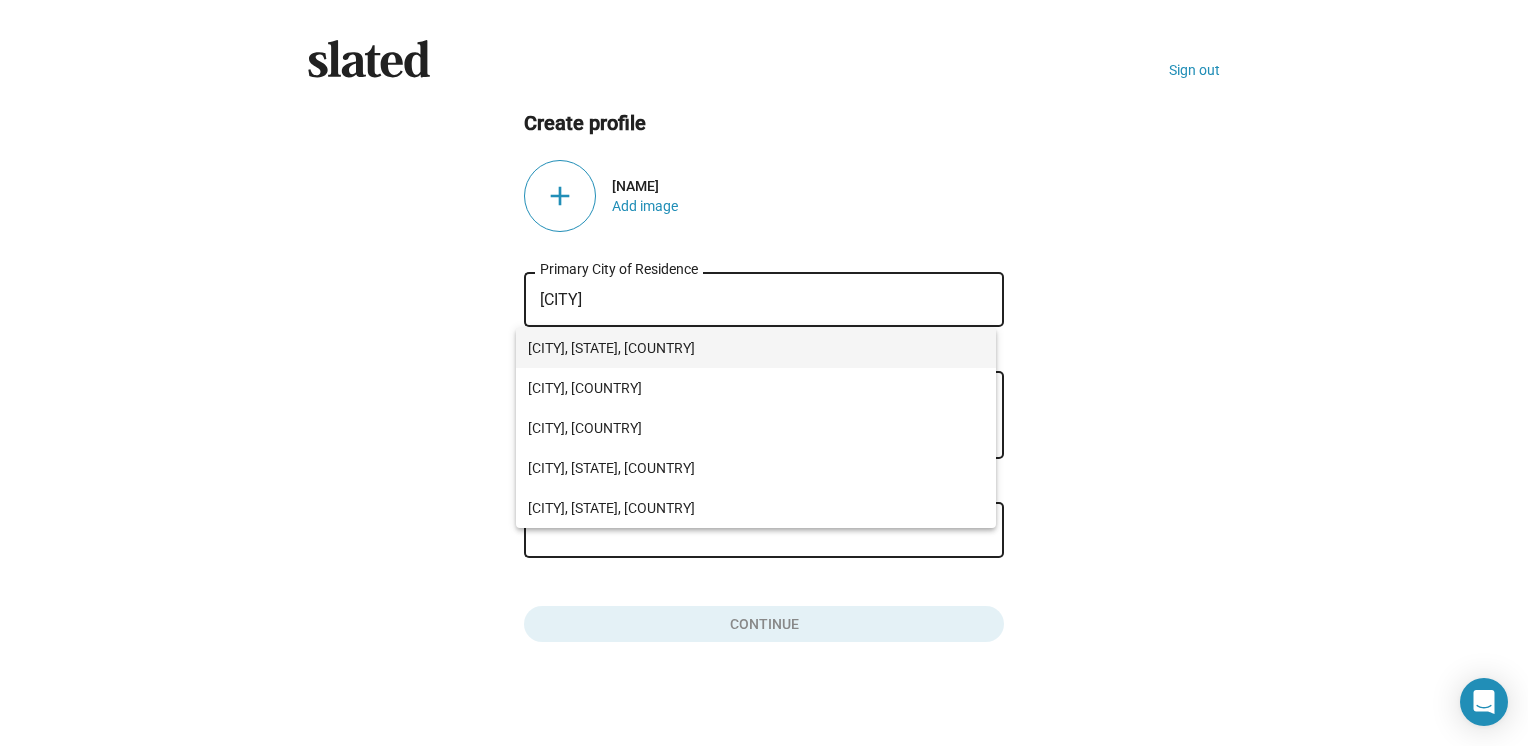type on "Los Angel" 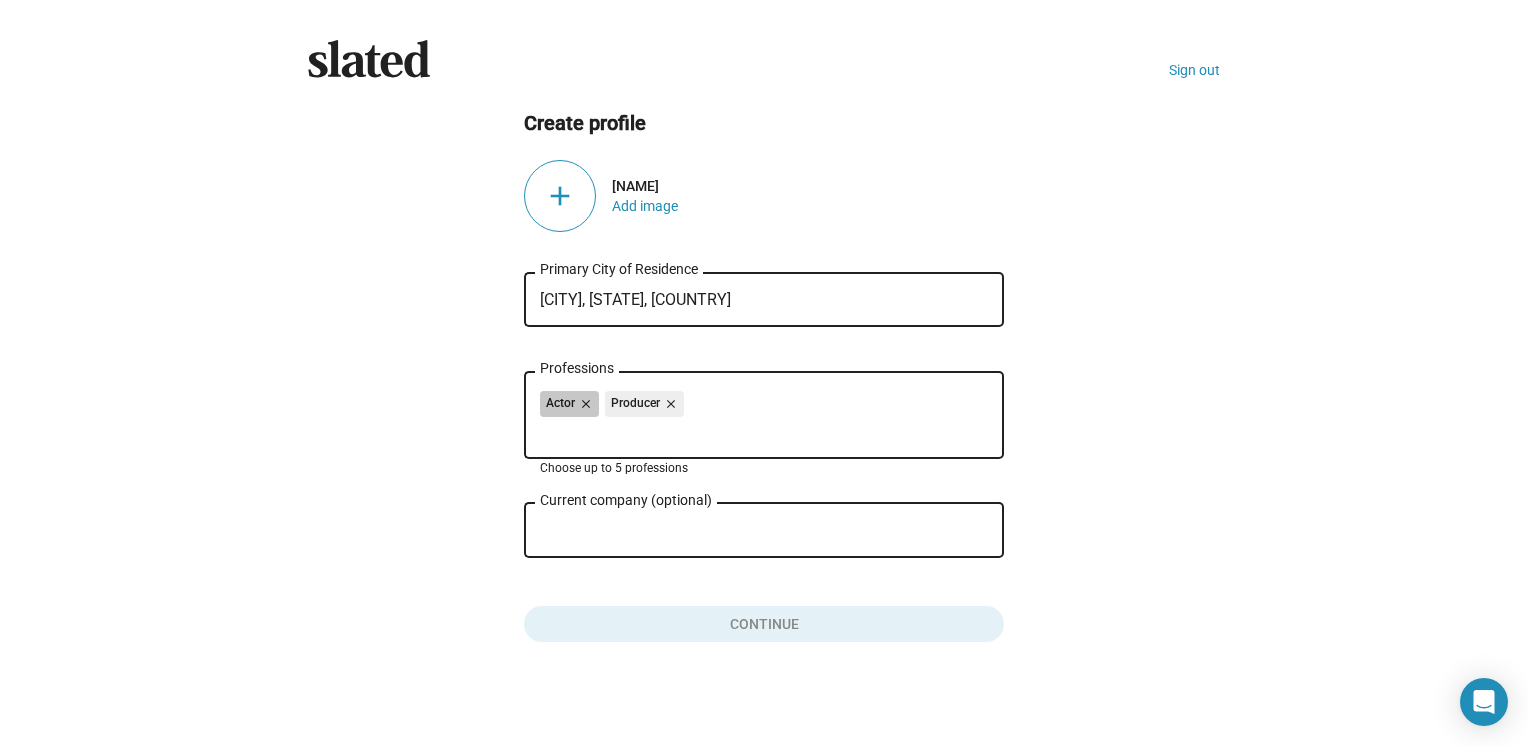 click on "Actor close Producer close" at bounding box center (764, 407) 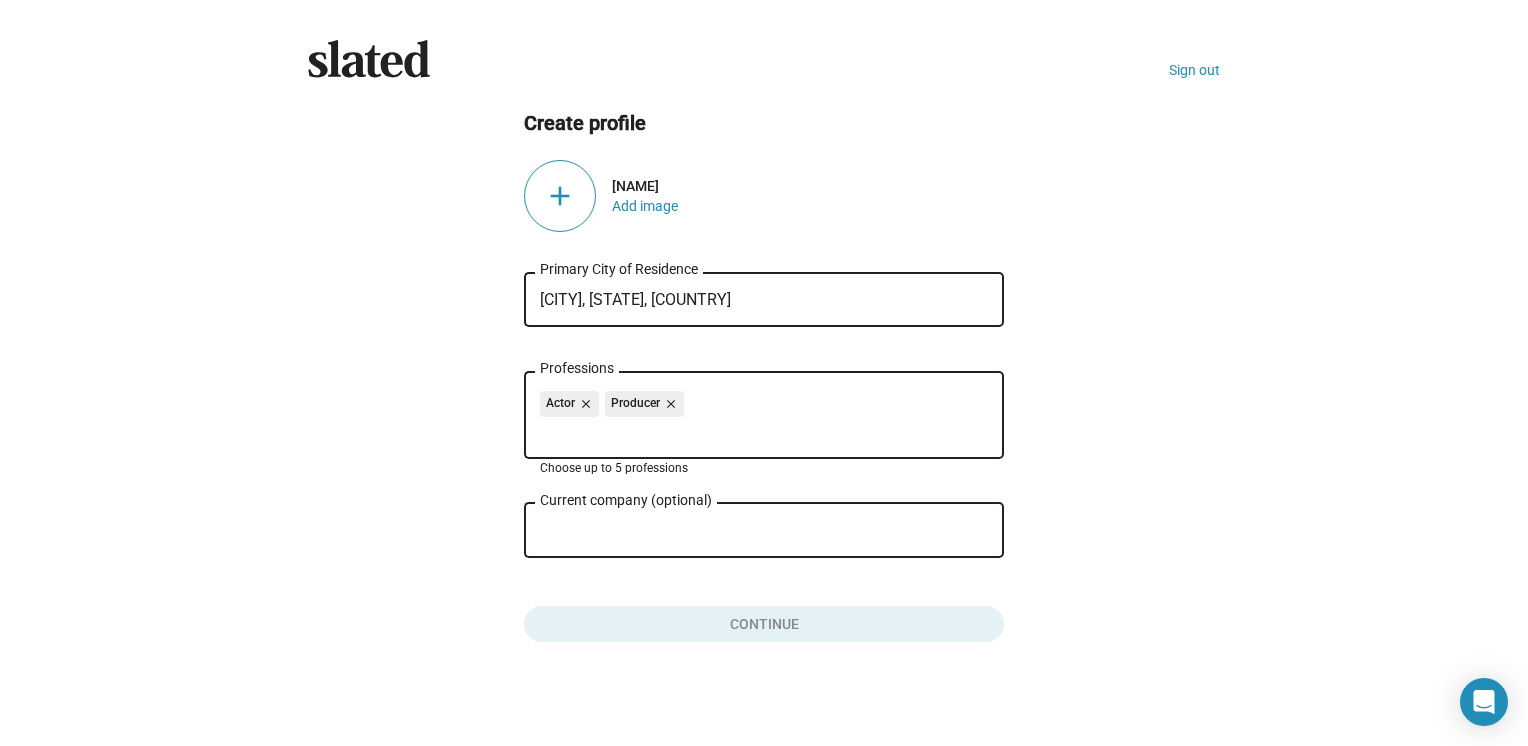 click on "Professions" at bounding box center (768, 432) 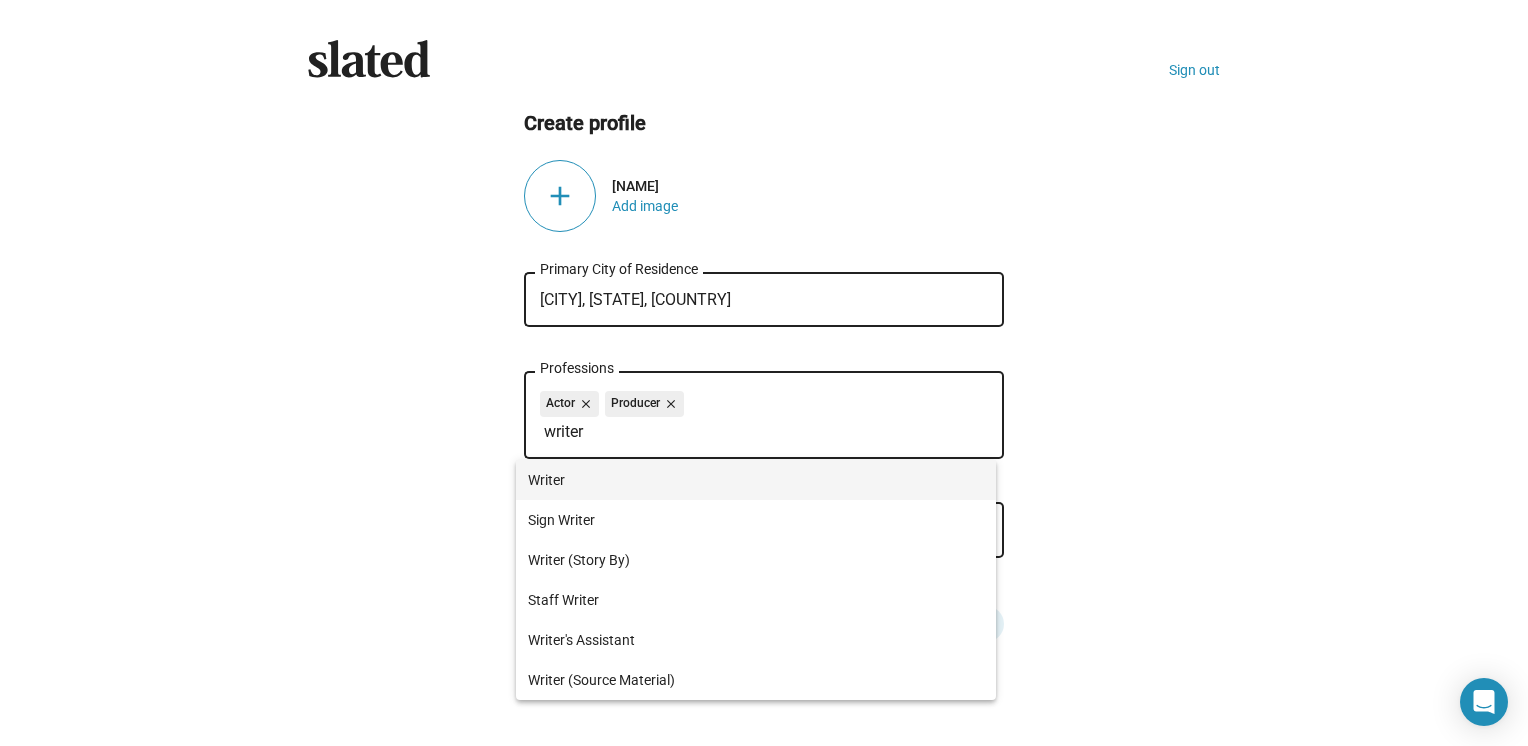 click on "Writer" at bounding box center [756, 480] 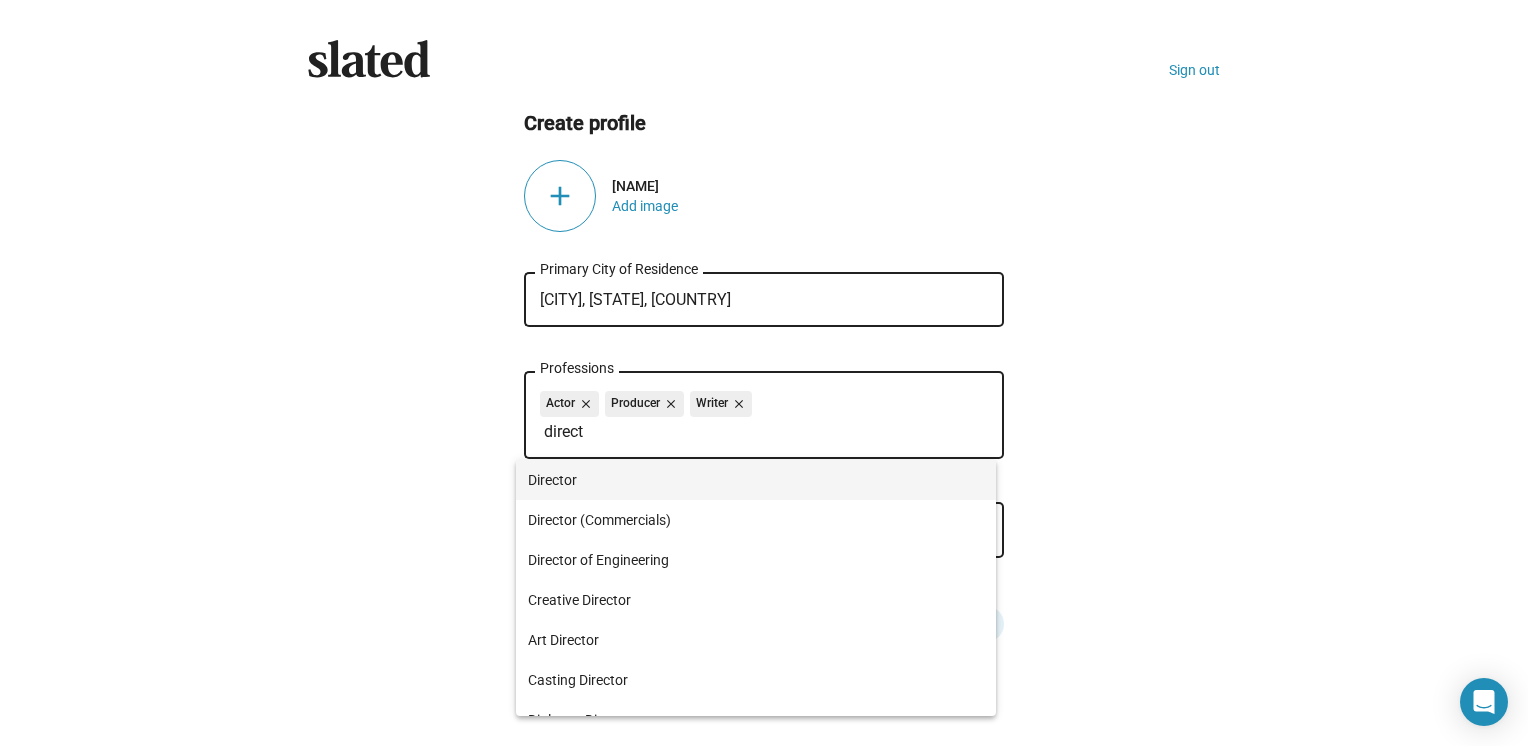 type on "direct" 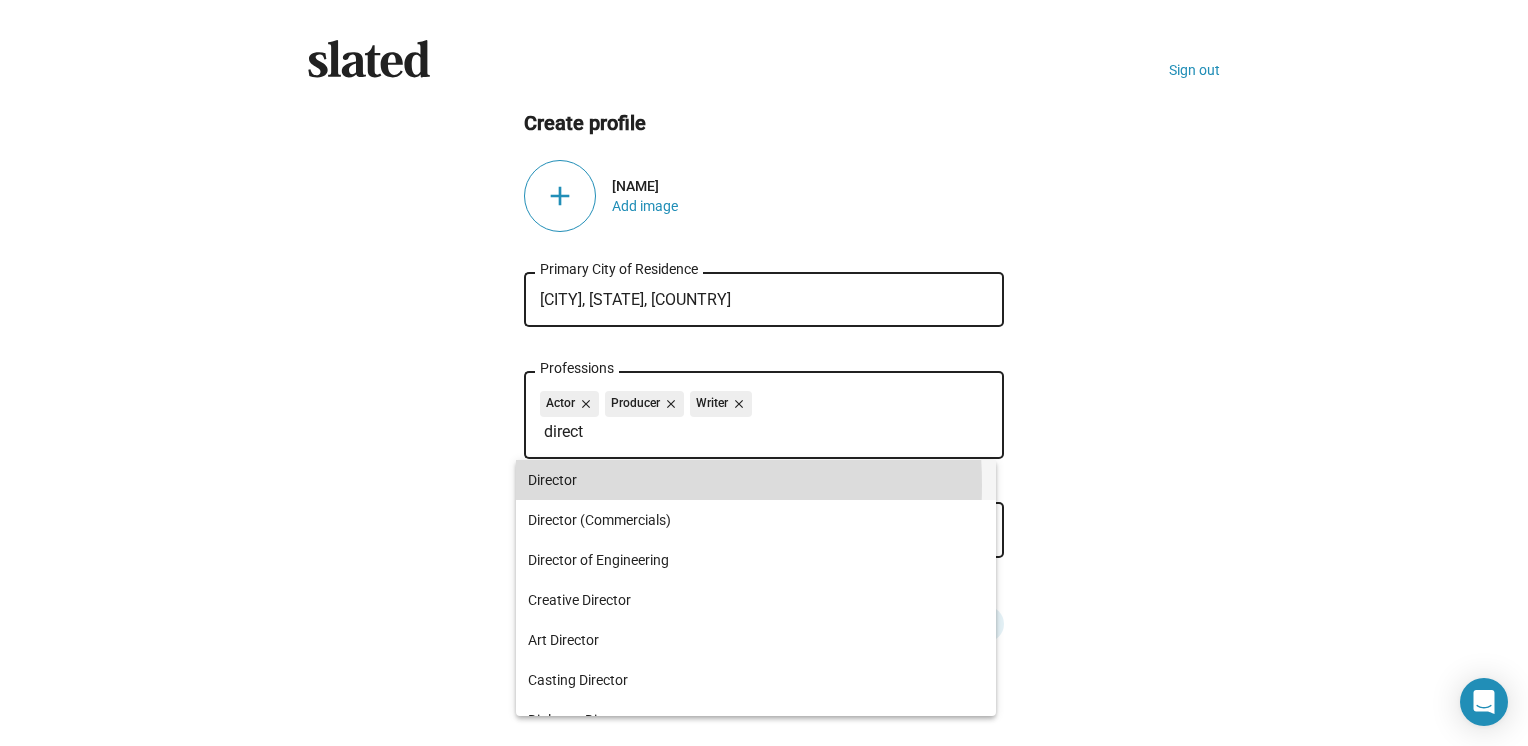 click on "Director" at bounding box center [756, 480] 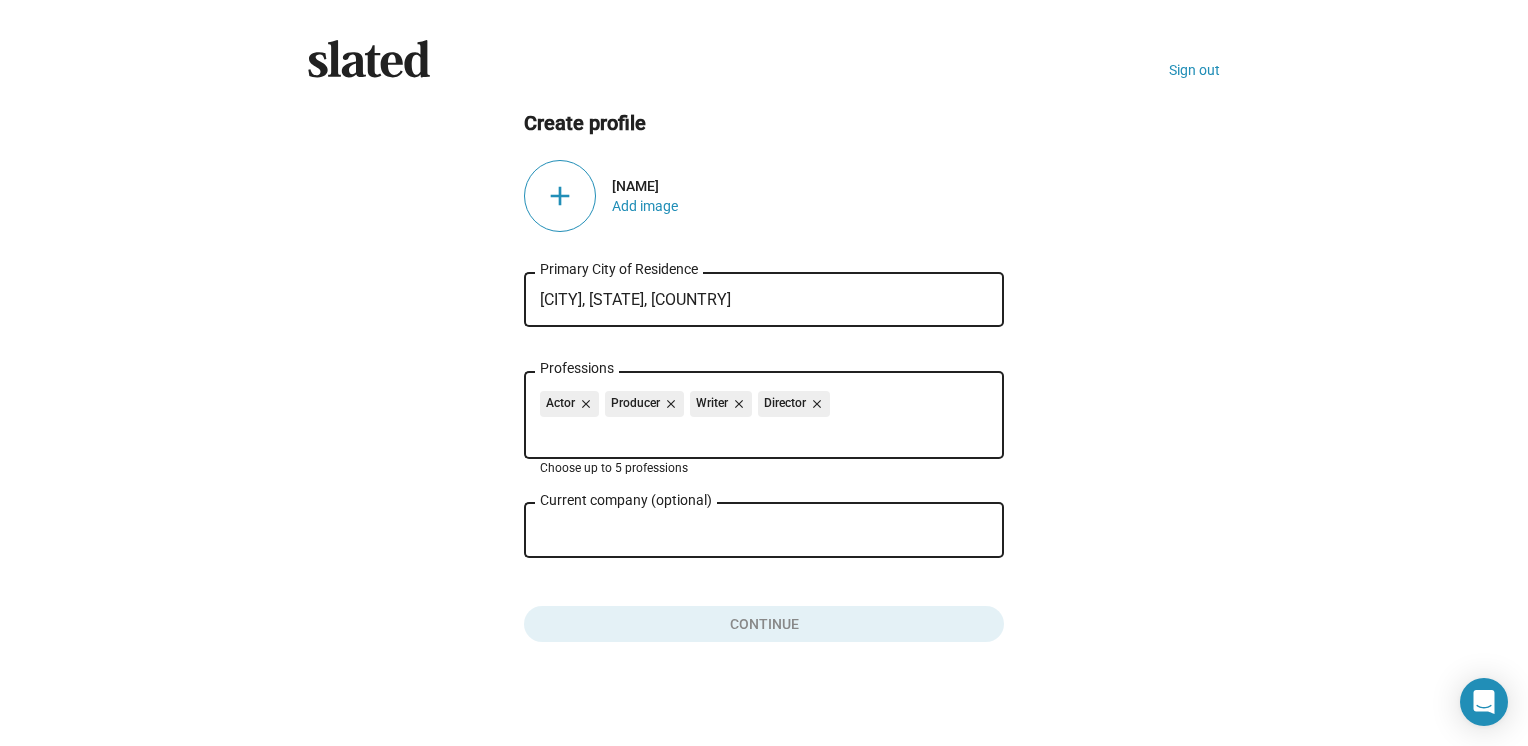 click on "Current company (optional)" at bounding box center [750, 528] 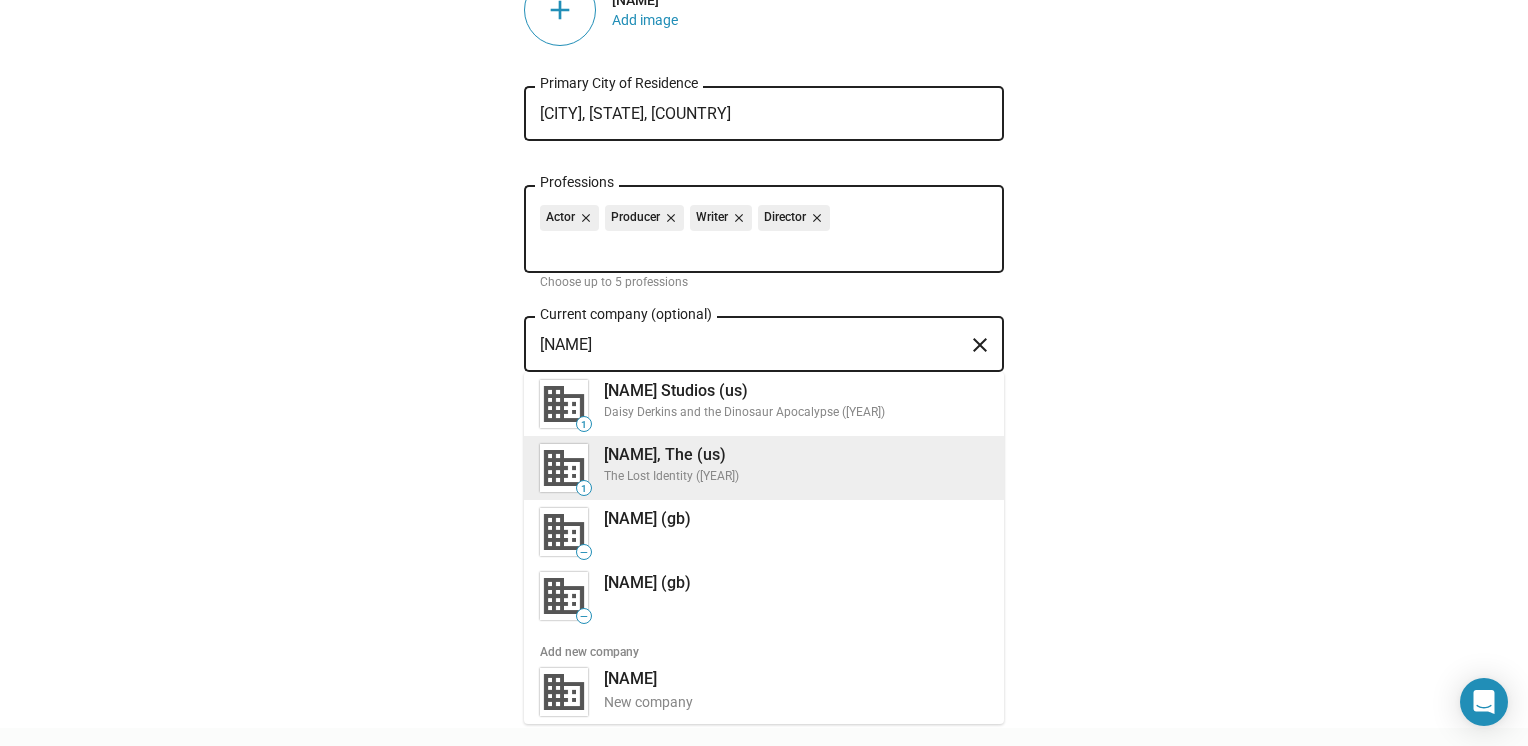 scroll, scrollTop: 189, scrollLeft: 0, axis: vertical 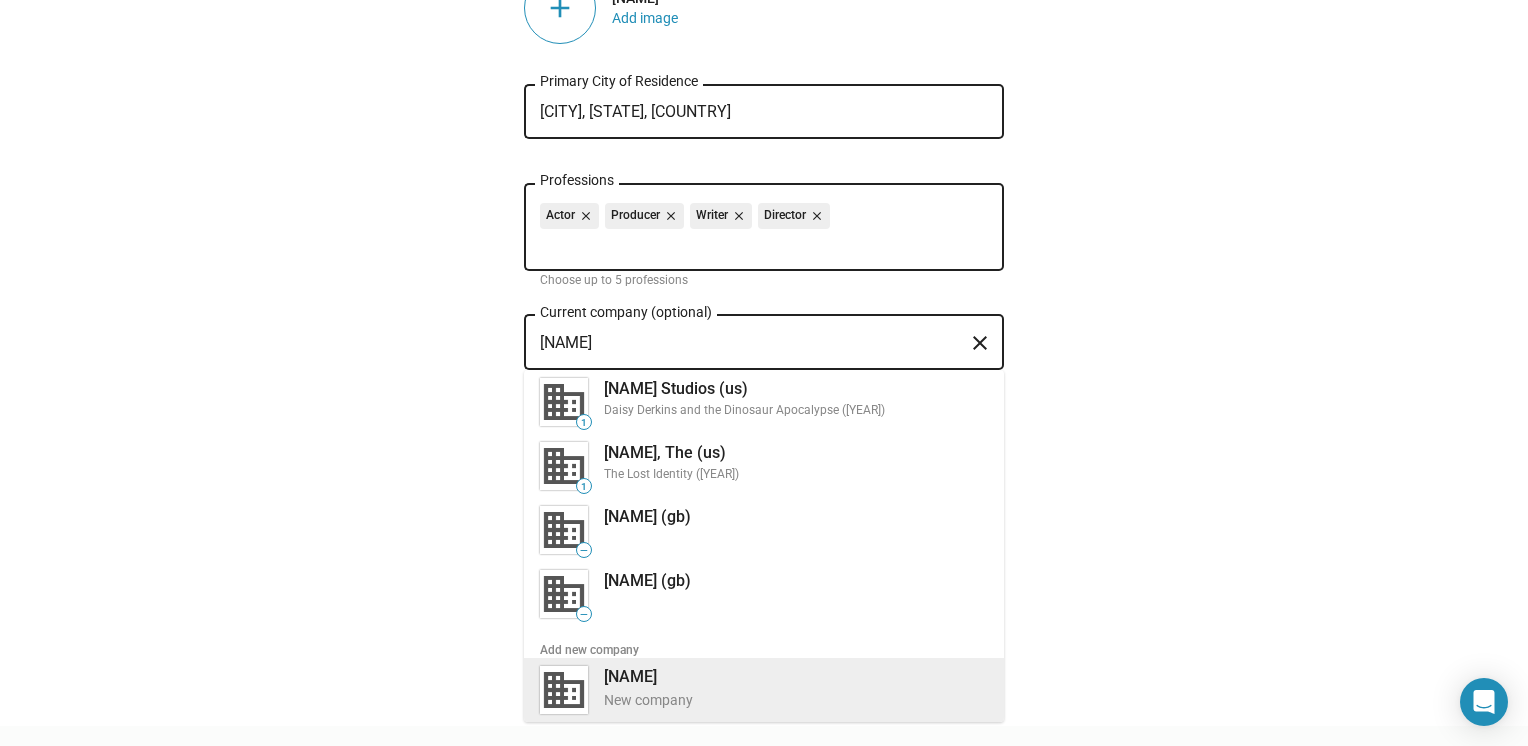 type on "Scarlet Studios" 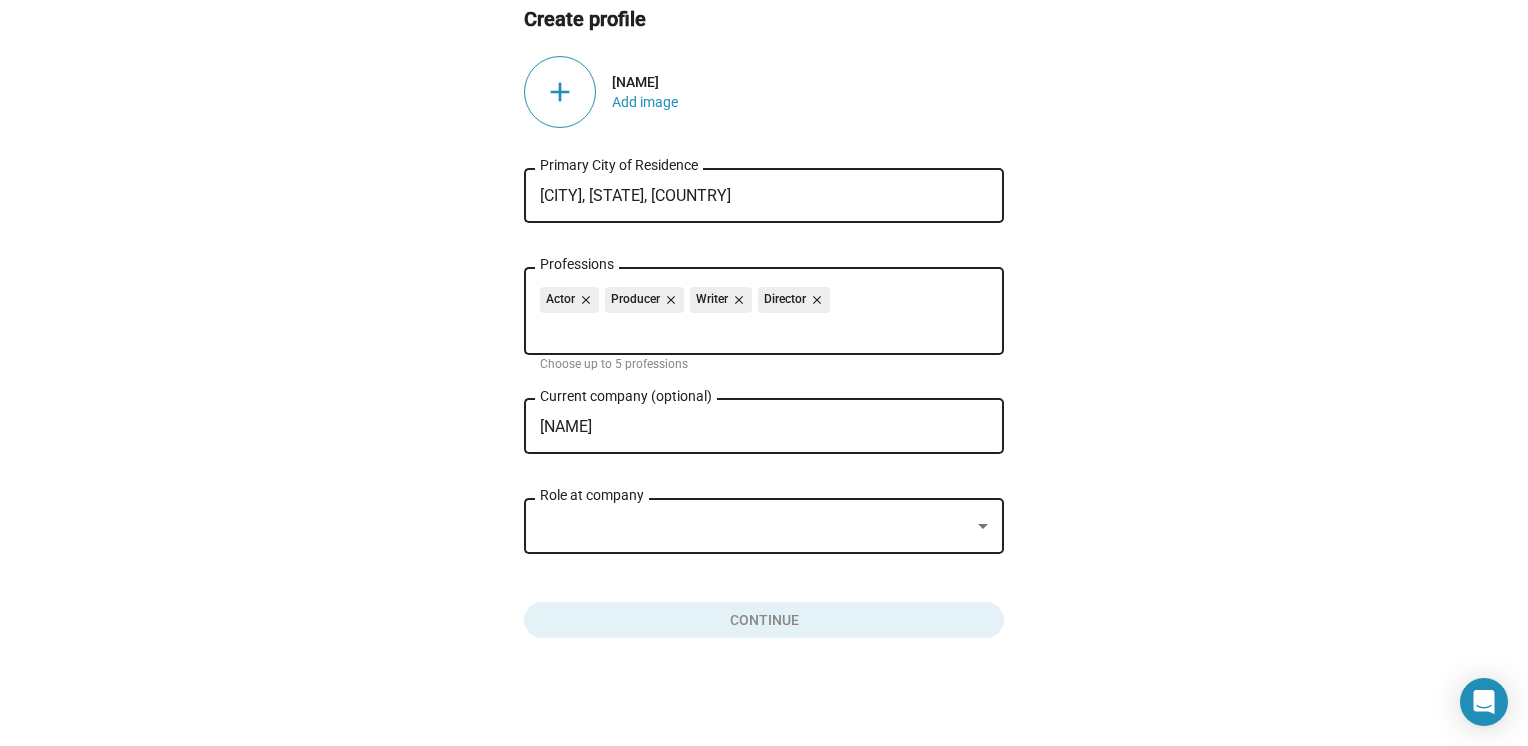 scroll, scrollTop: 106, scrollLeft: 0, axis: vertical 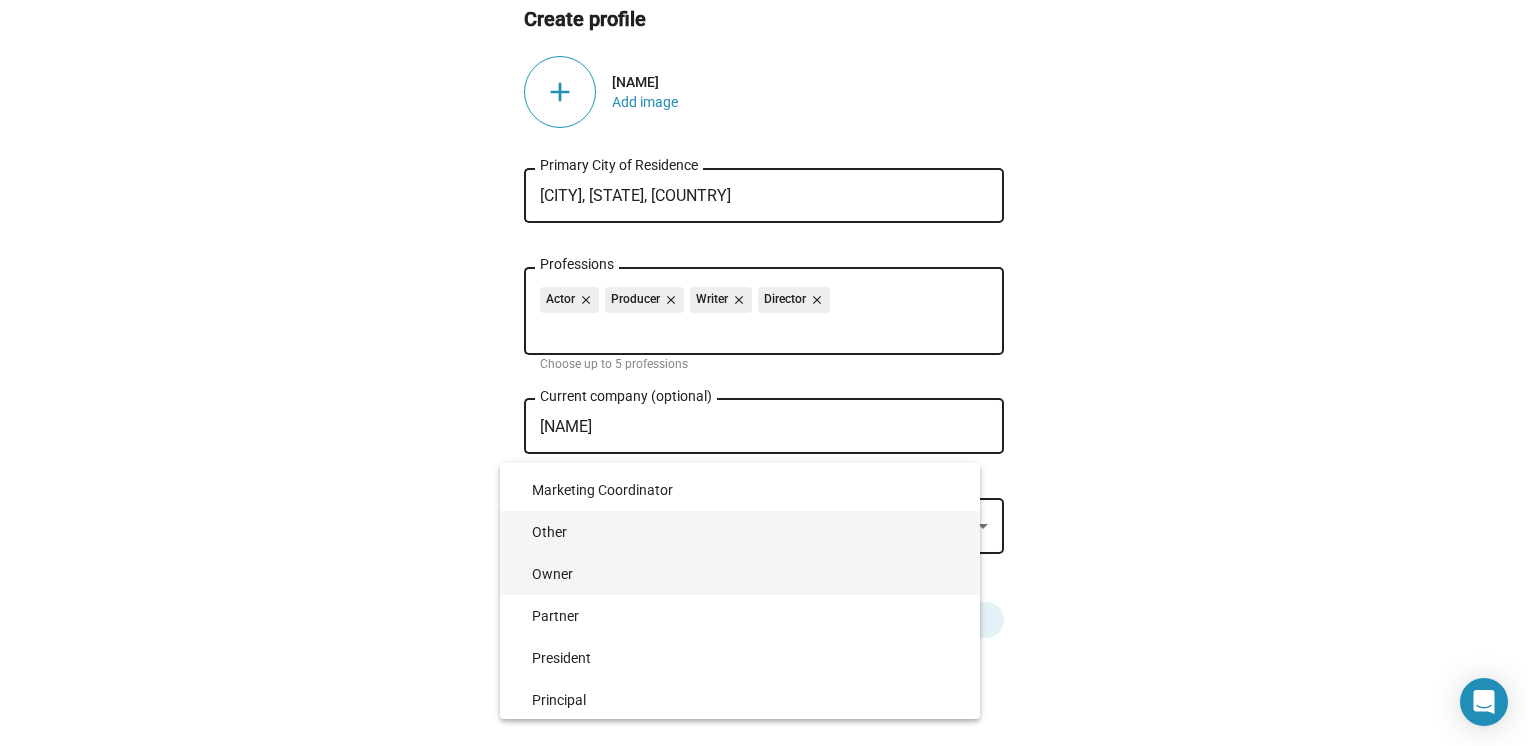 click on "Owner" at bounding box center [748, 574] 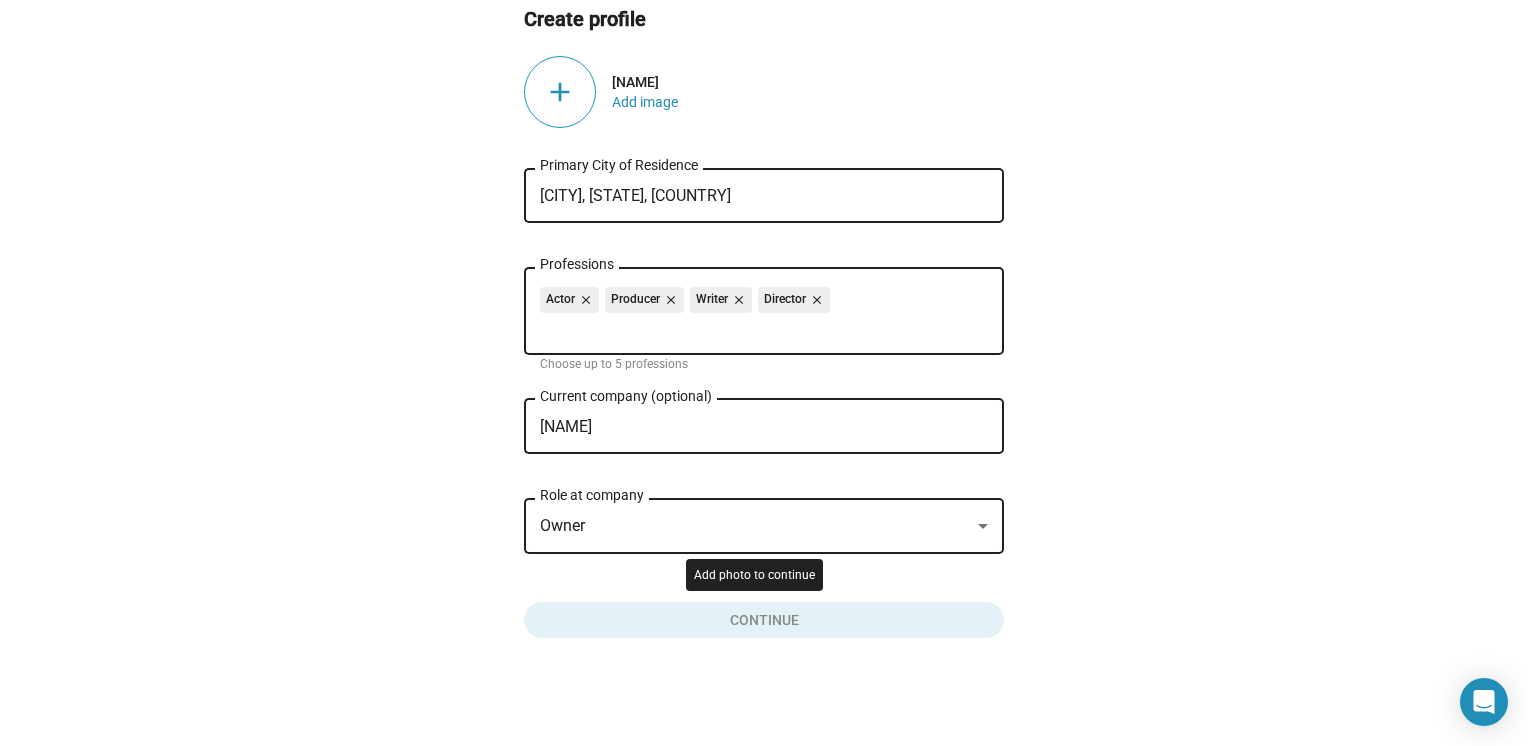 click at bounding box center [764, 616] 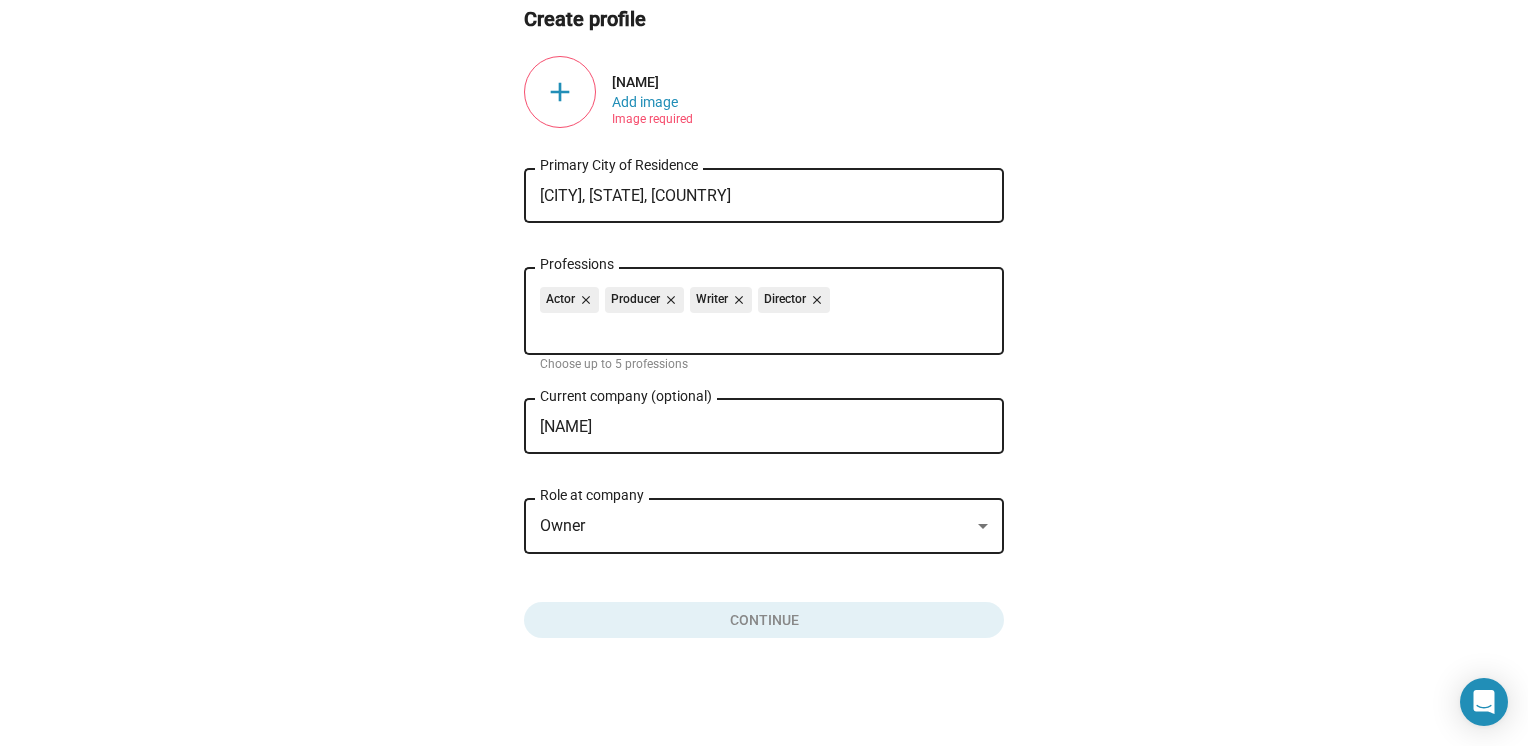 click on "Create profile add  Liisa Evastina  Add image Image required   Los Angeles, CA, USA Primary City of Residence Actor close Producer close Writer close Director close Professions Choose up to 5 professions Scarlet Studios Current company (optional) close Owner Role at company  Continue" at bounding box center [764, 322] 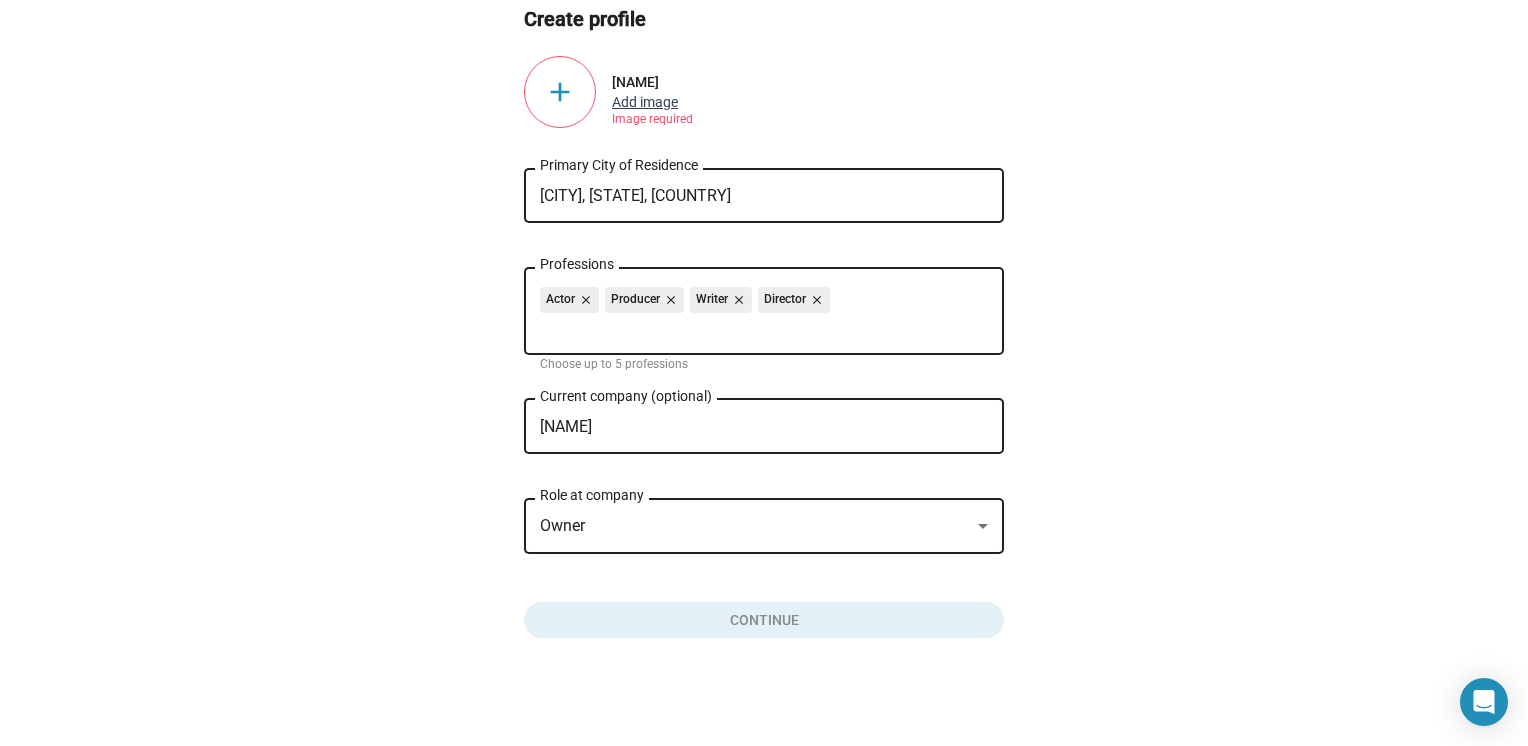 click on "Add image" at bounding box center [645, 102] 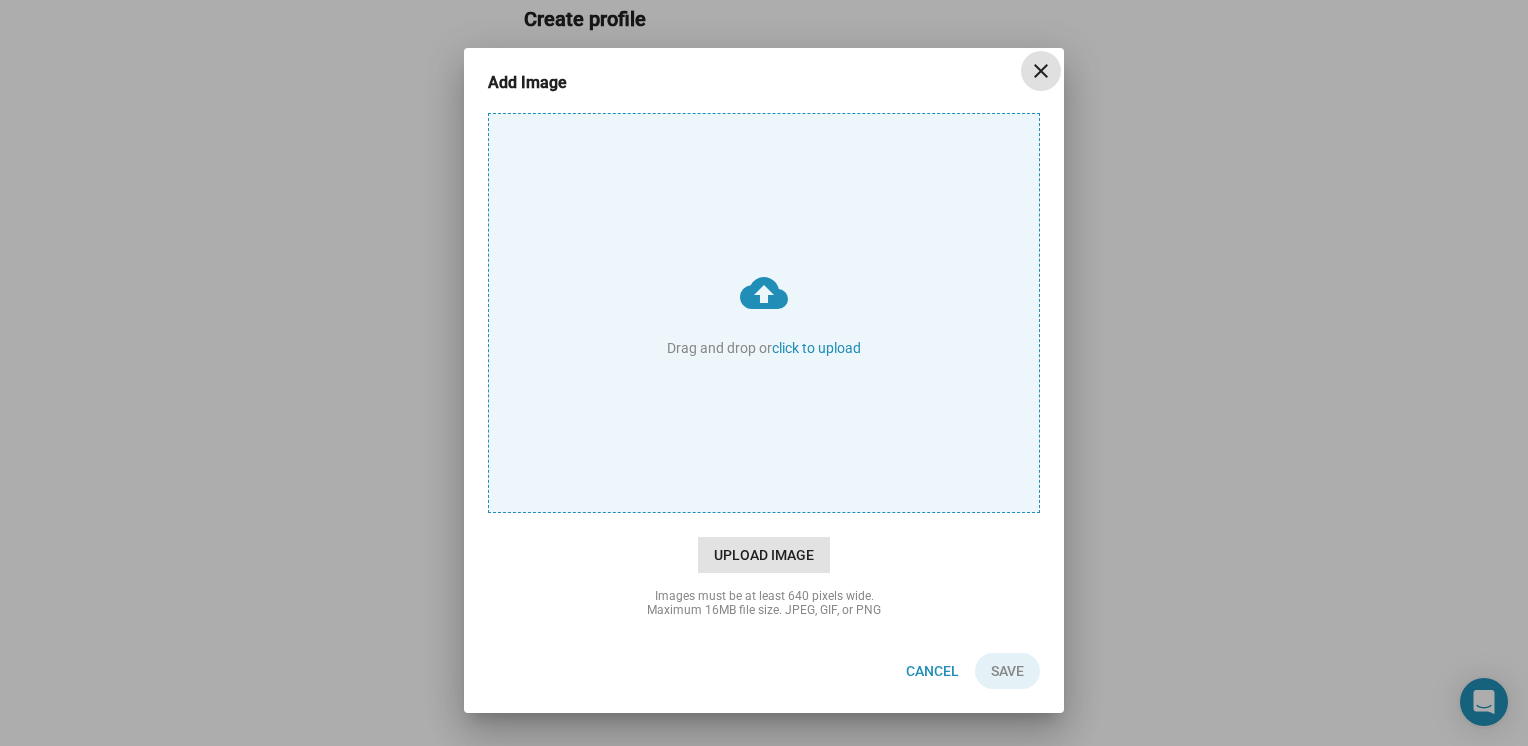 click on "Upload Image" at bounding box center [764, 555] 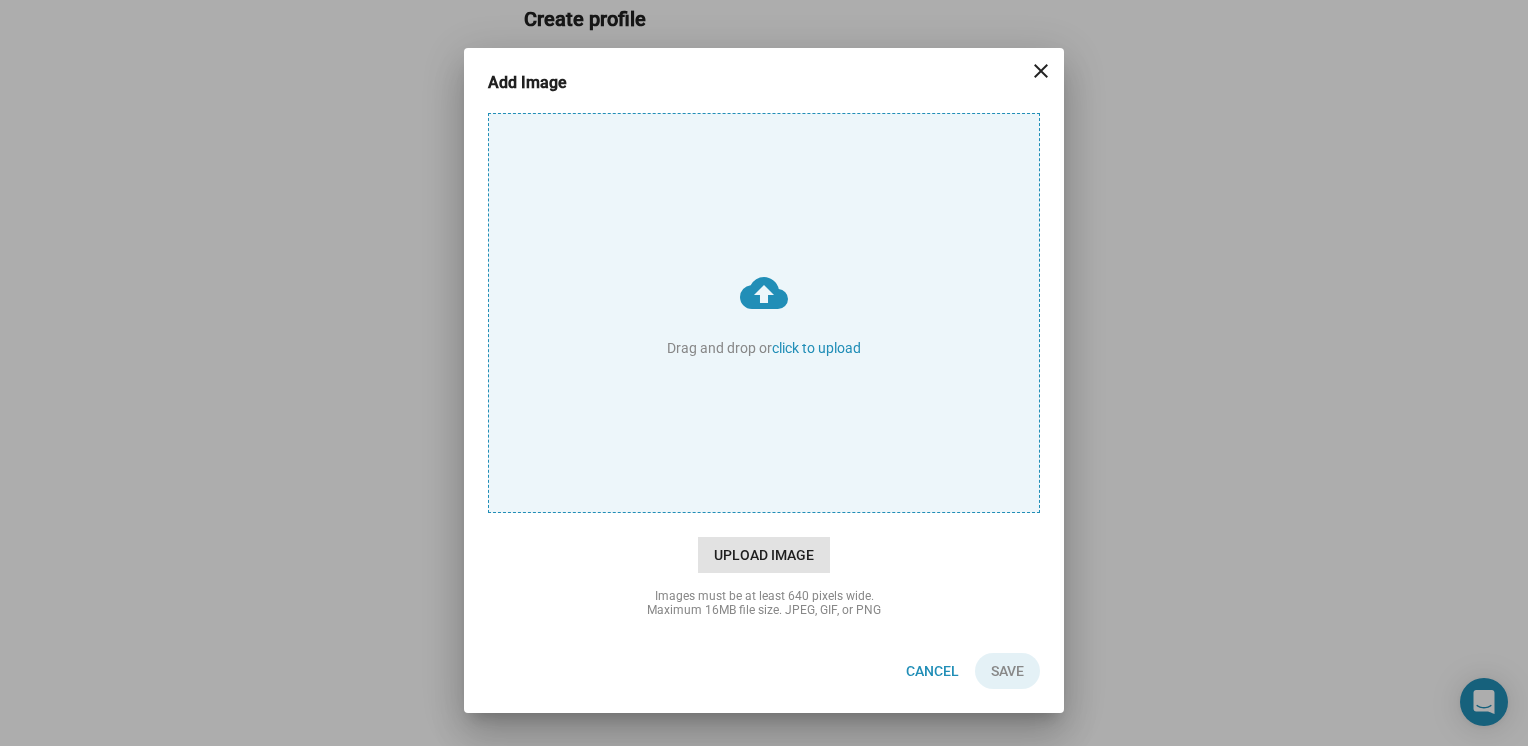 type on "C:\fakepath\Liisa.jpg" 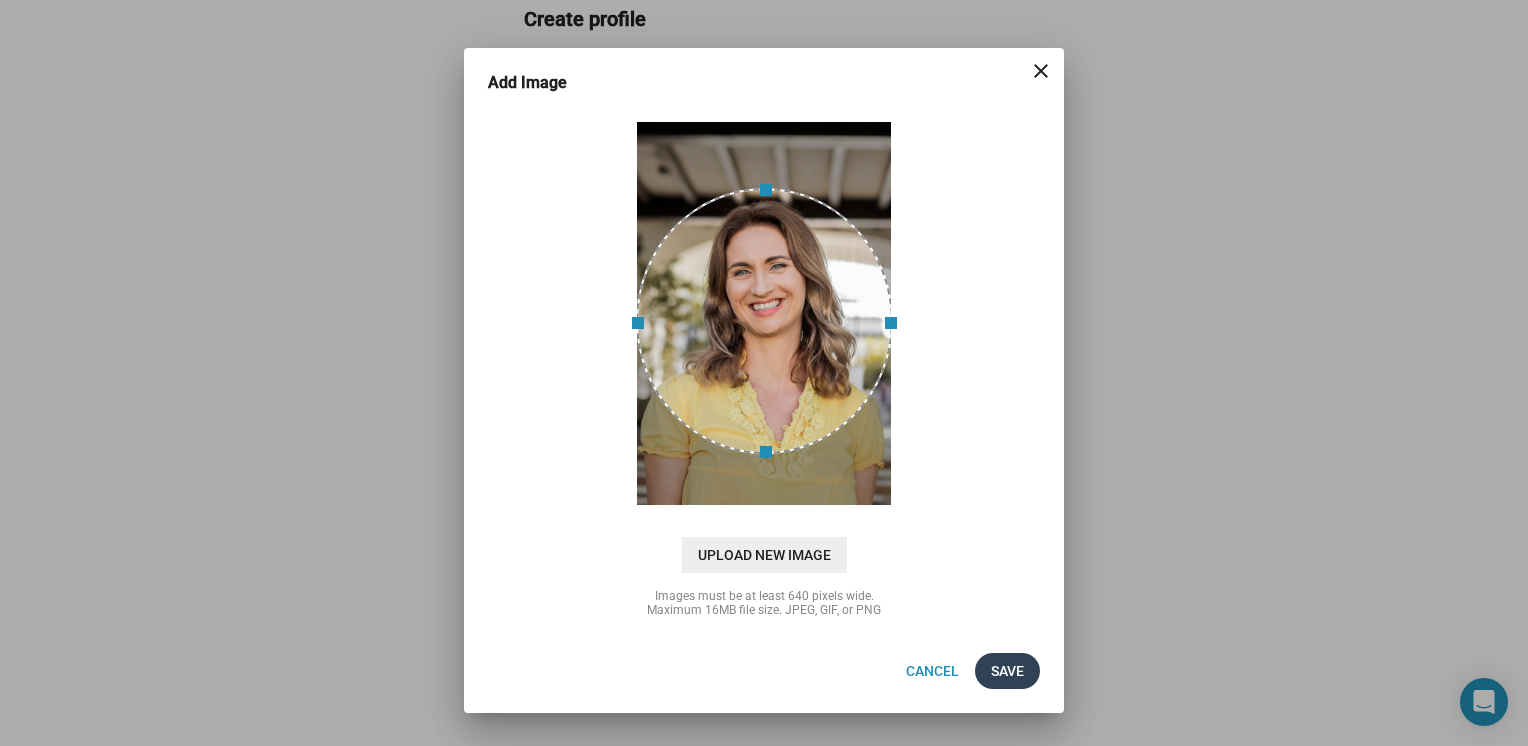 click on "Save" at bounding box center (1007, 671) 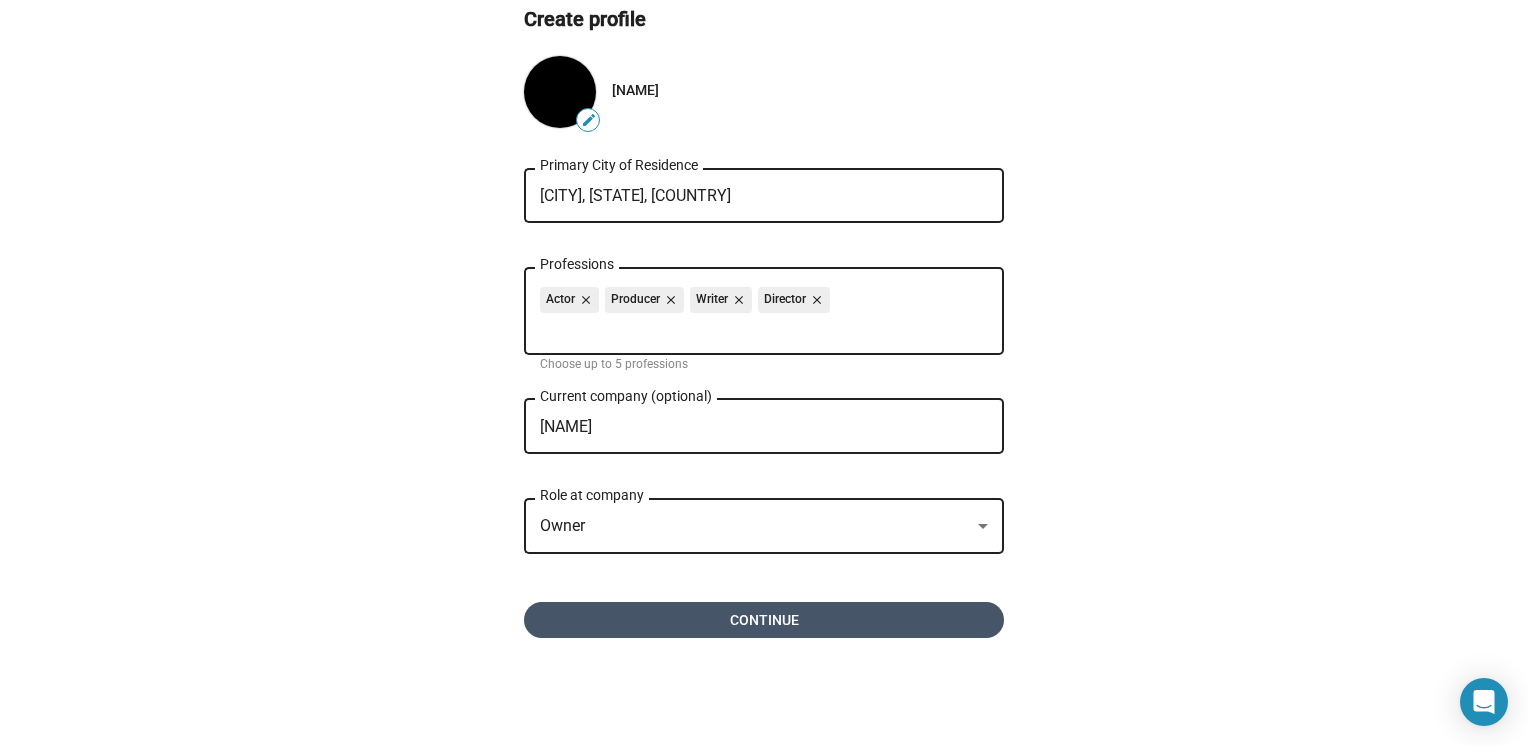 click on "Continue" at bounding box center [764, 620] 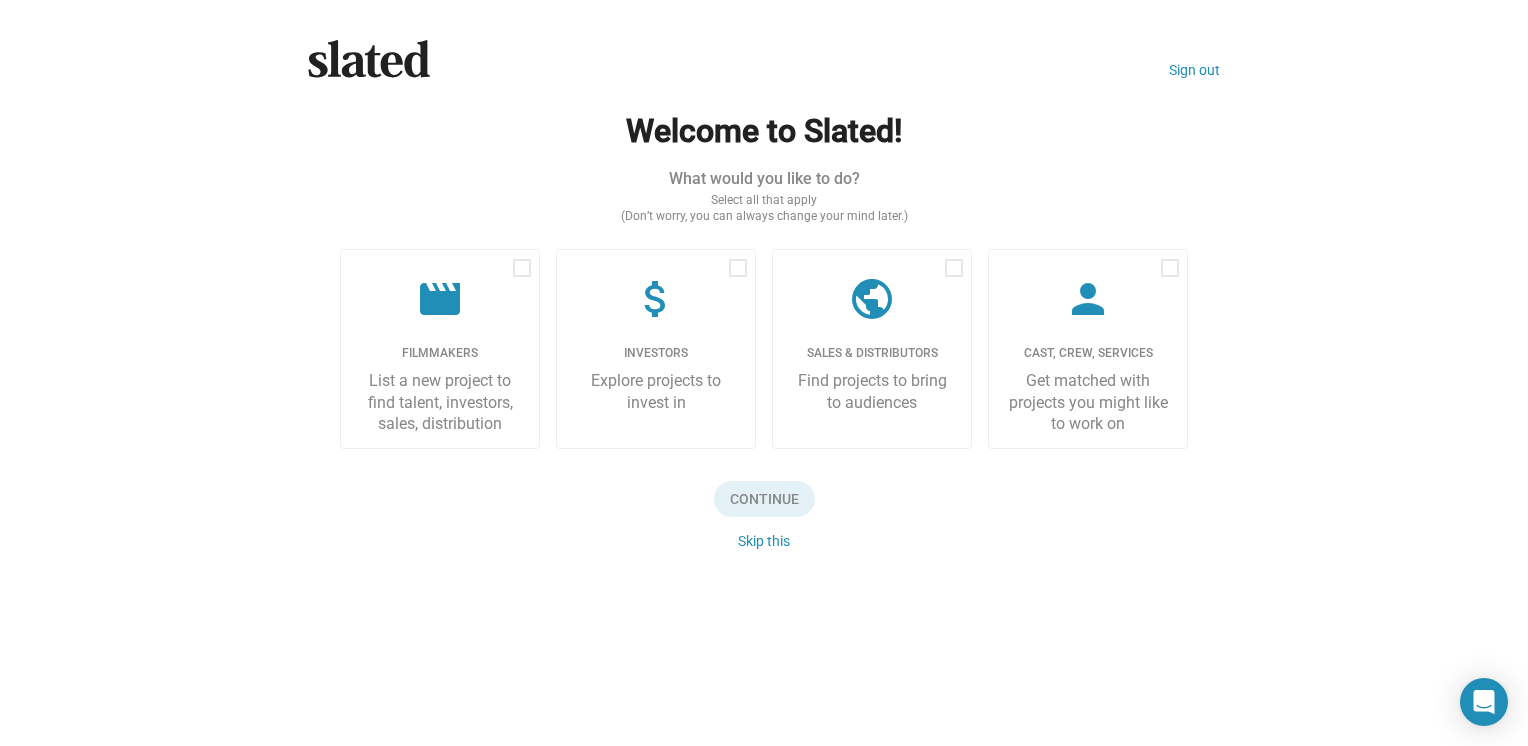 scroll, scrollTop: 0, scrollLeft: 0, axis: both 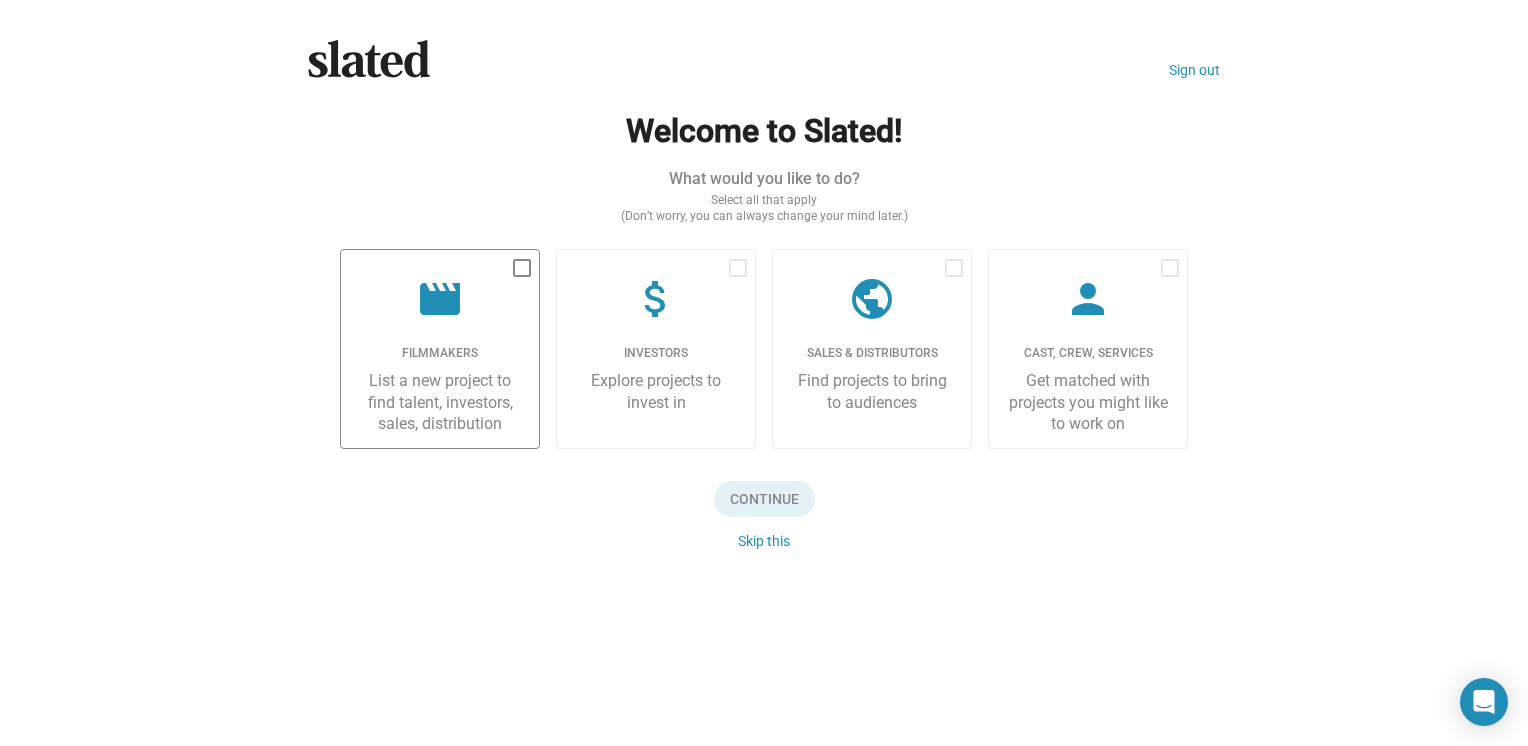 click on "List a new project to find talent, investors, sales, distribution" at bounding box center [440, 402] 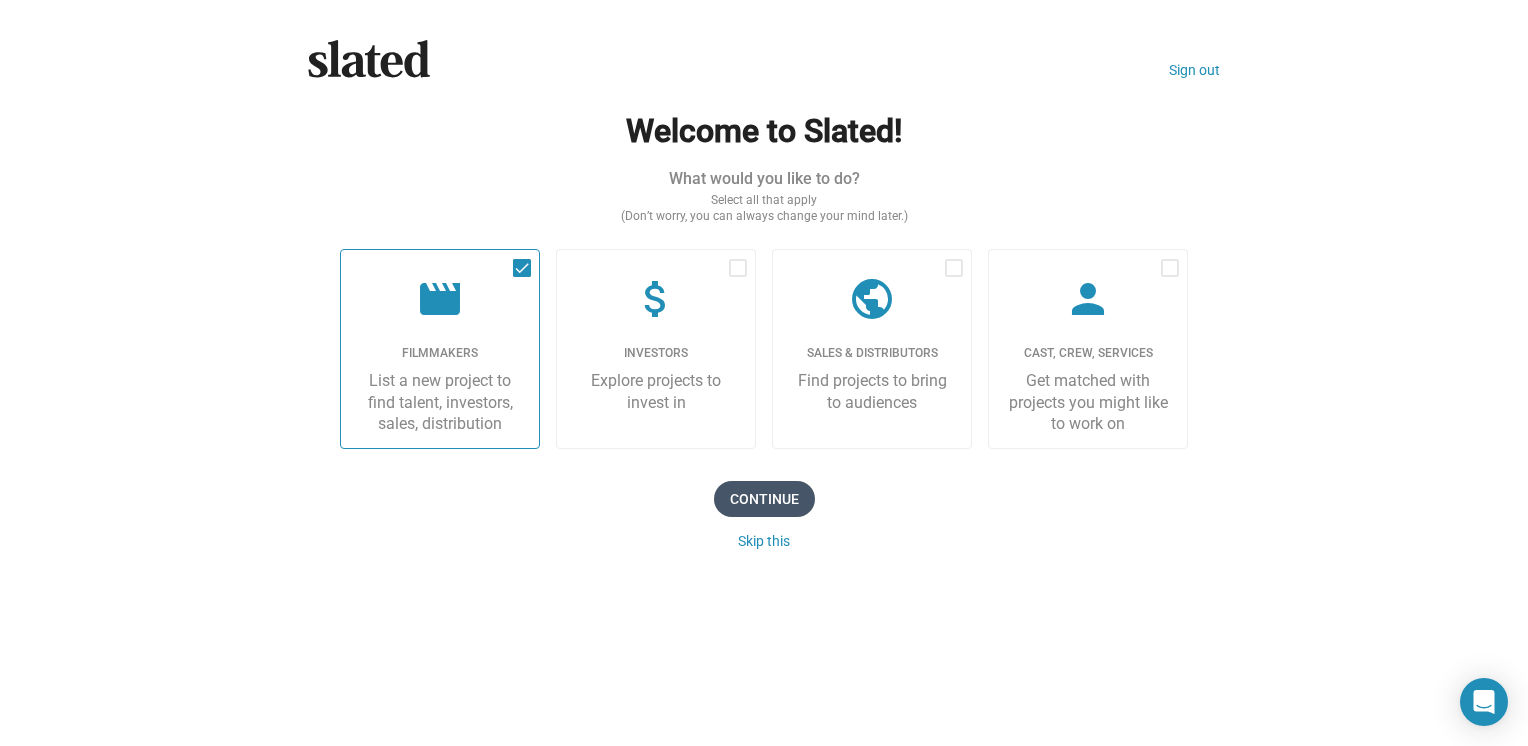 click on "Continue" at bounding box center [764, 499] 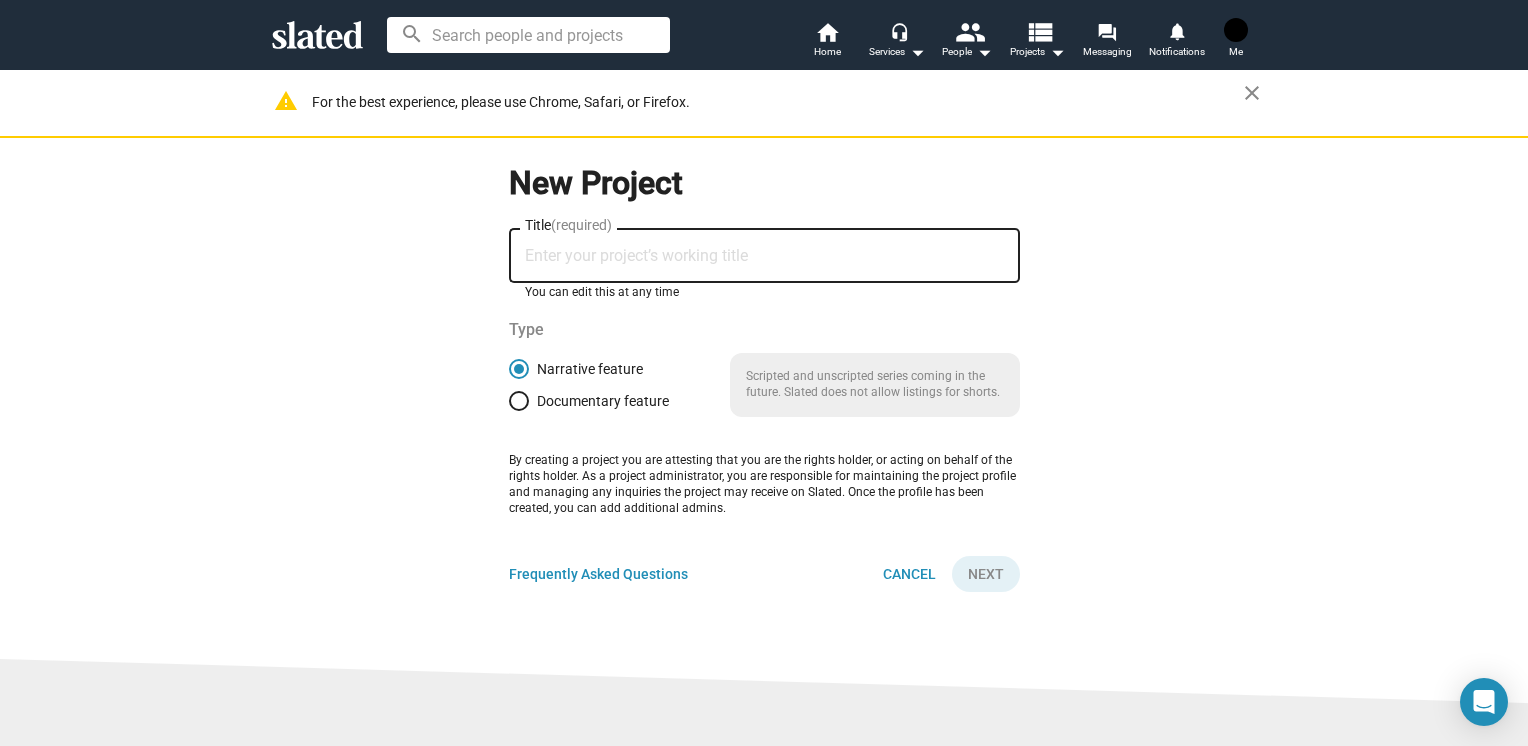 click on "Title  (required)" at bounding box center (764, 256) 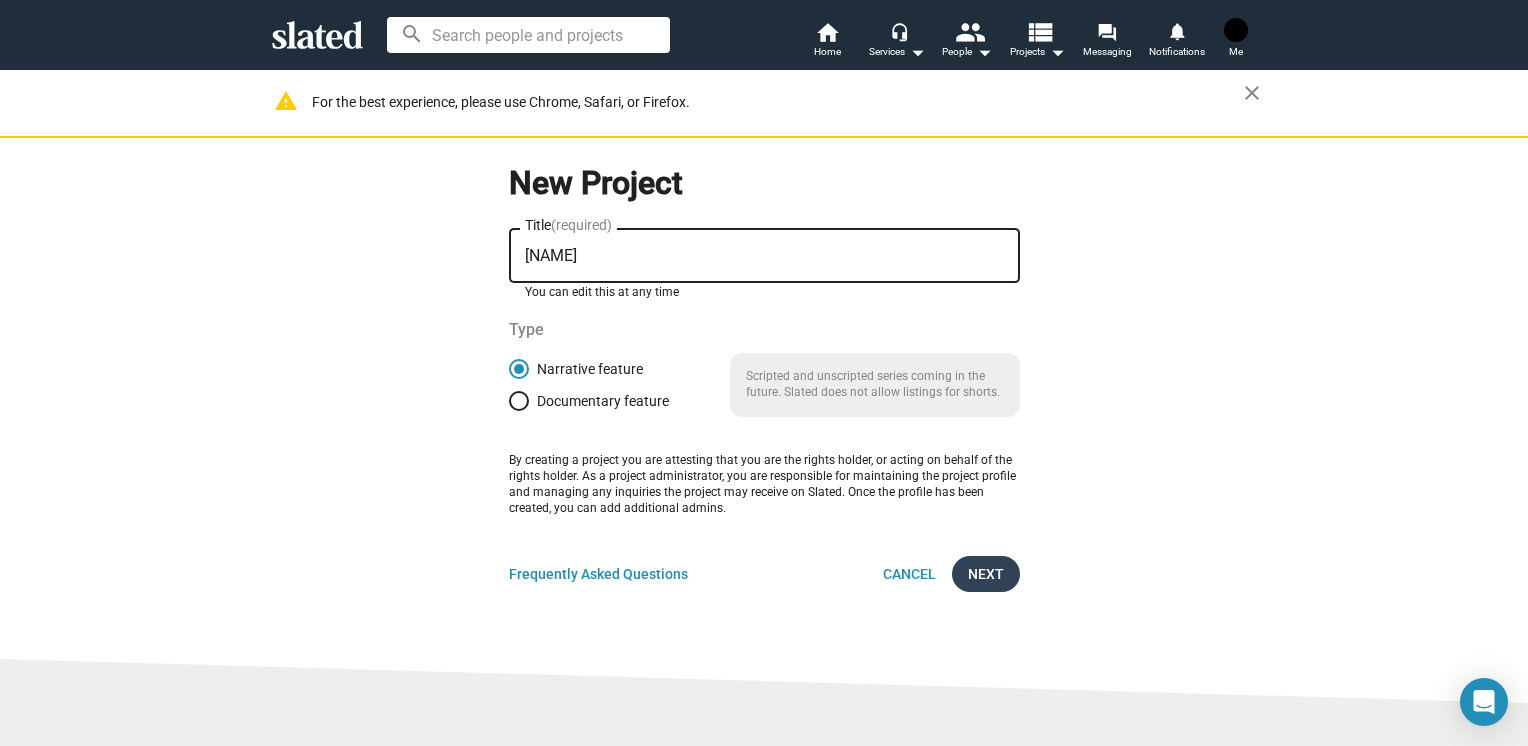 type on "[PERSON]" 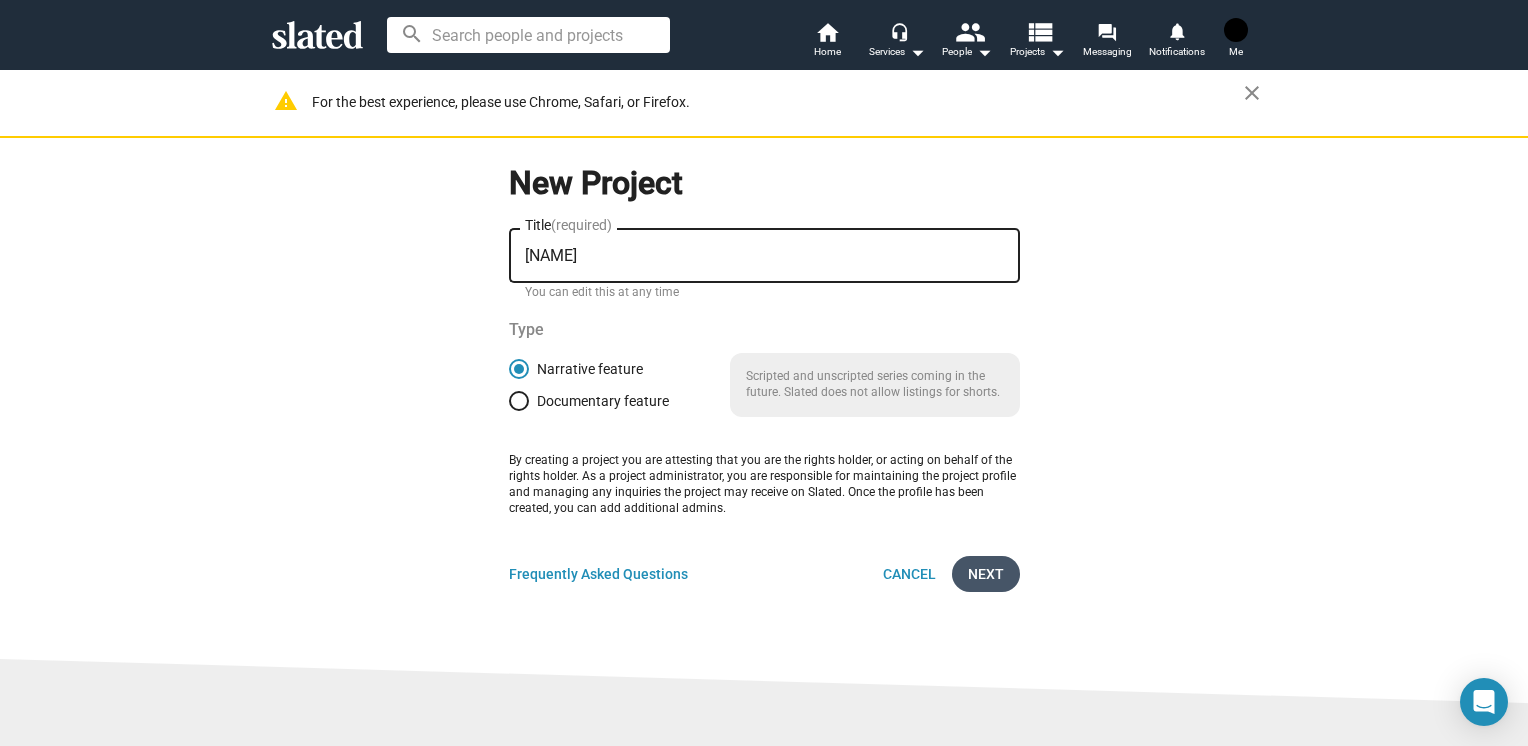 click on "Next" at bounding box center [986, 574] 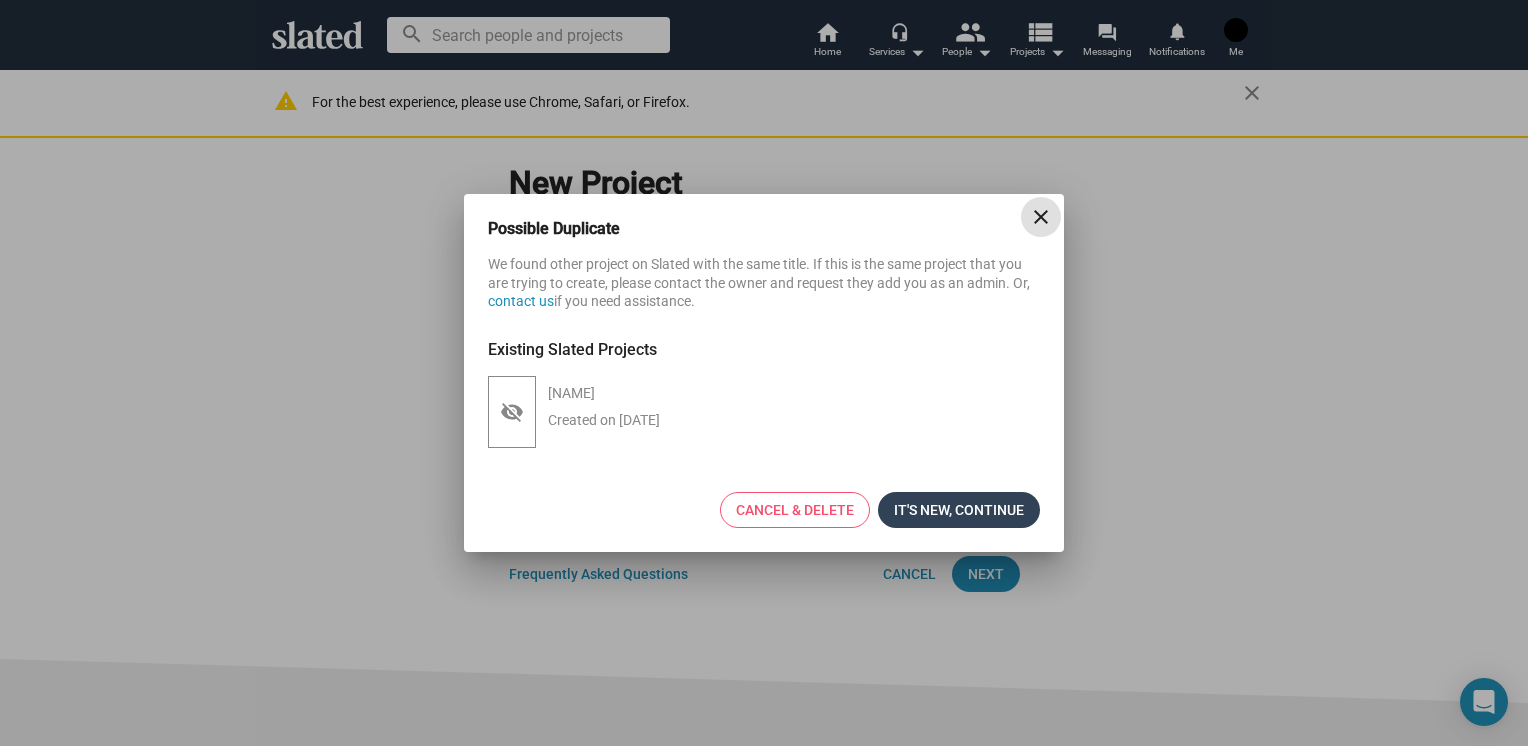 click on "It's new, continue" at bounding box center [959, 510] 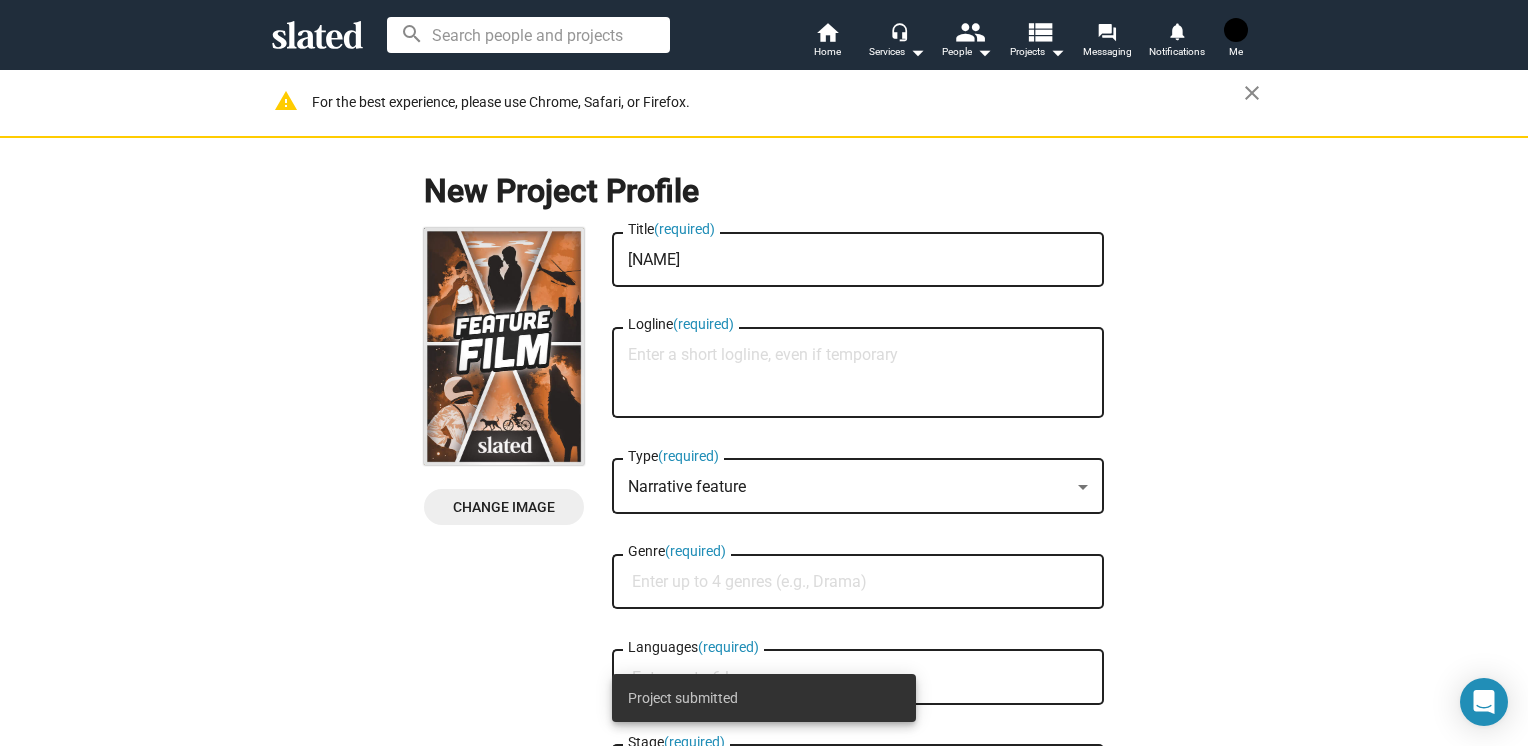 click on "Change Image" at bounding box center [504, 507] 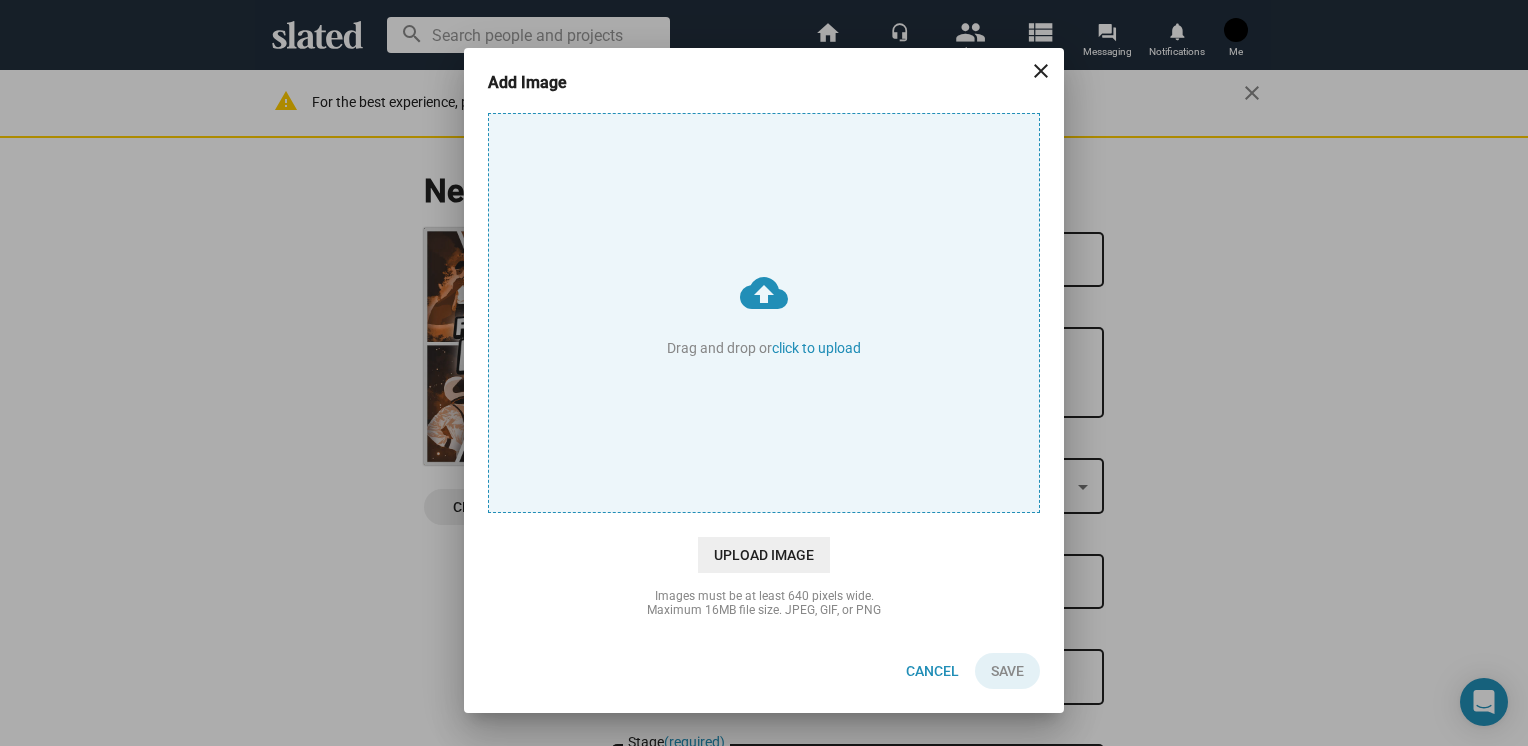 click on "cloud_upload Drag and drop or  click to upload" at bounding box center (764, 313) 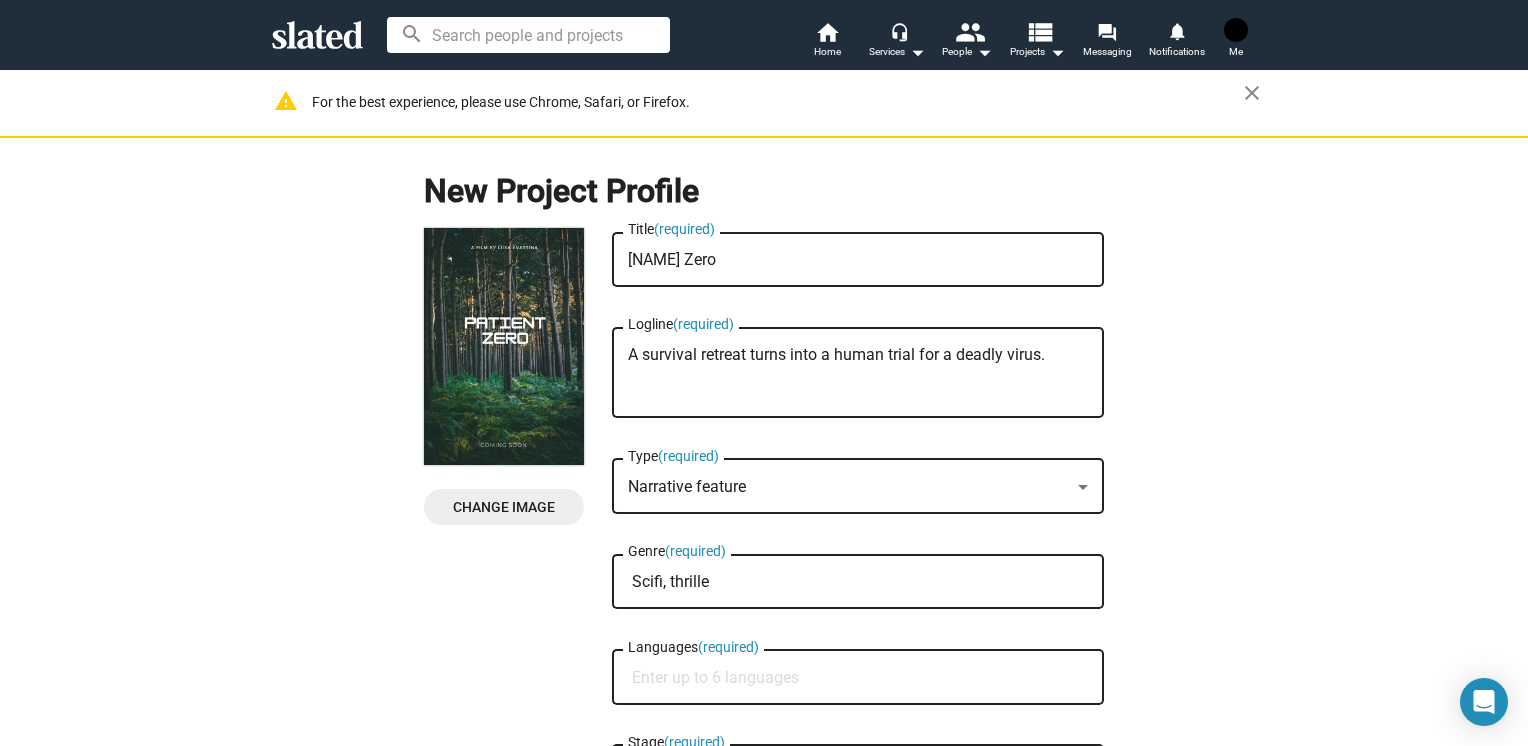 scroll, scrollTop: 0, scrollLeft: 0, axis: both 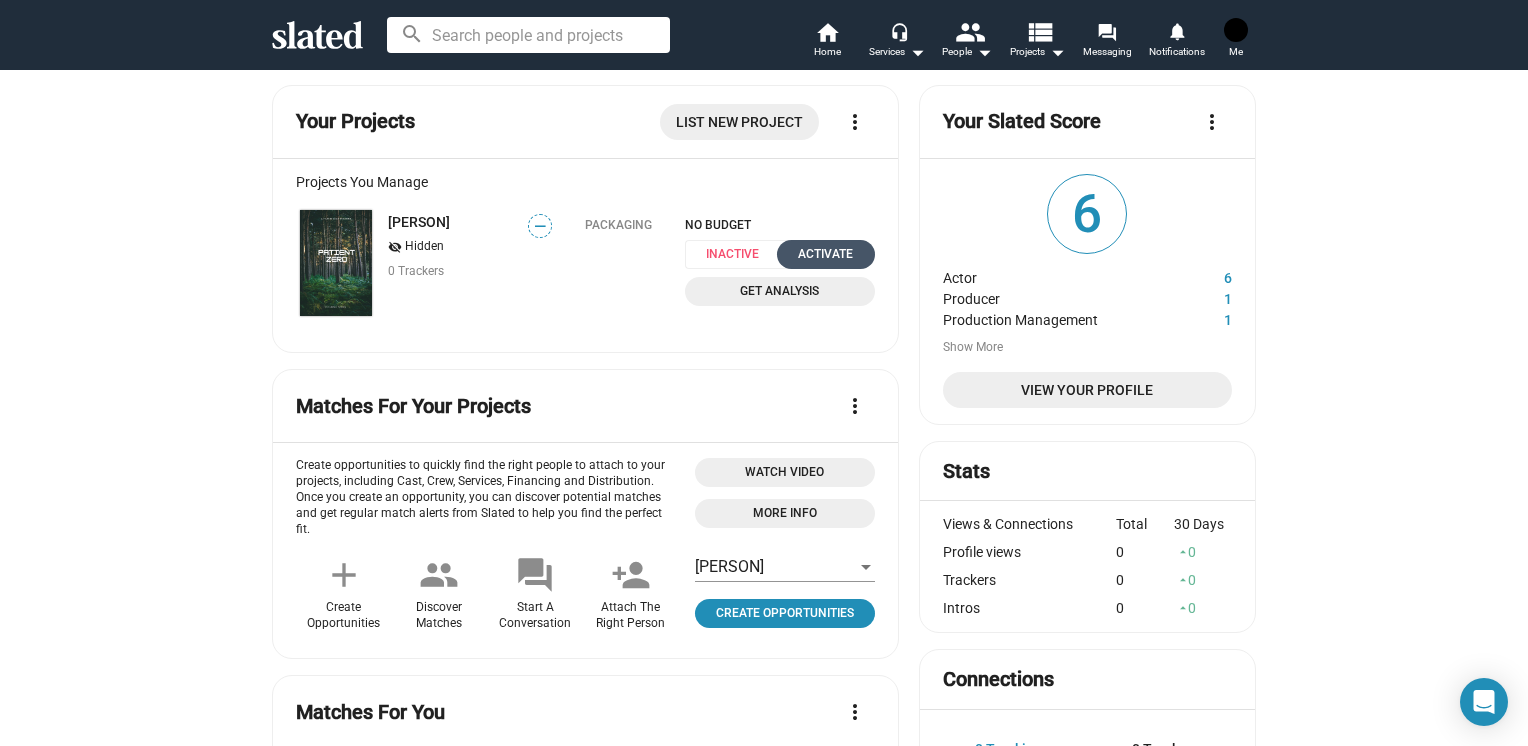click on "Activate" at bounding box center (826, 254) 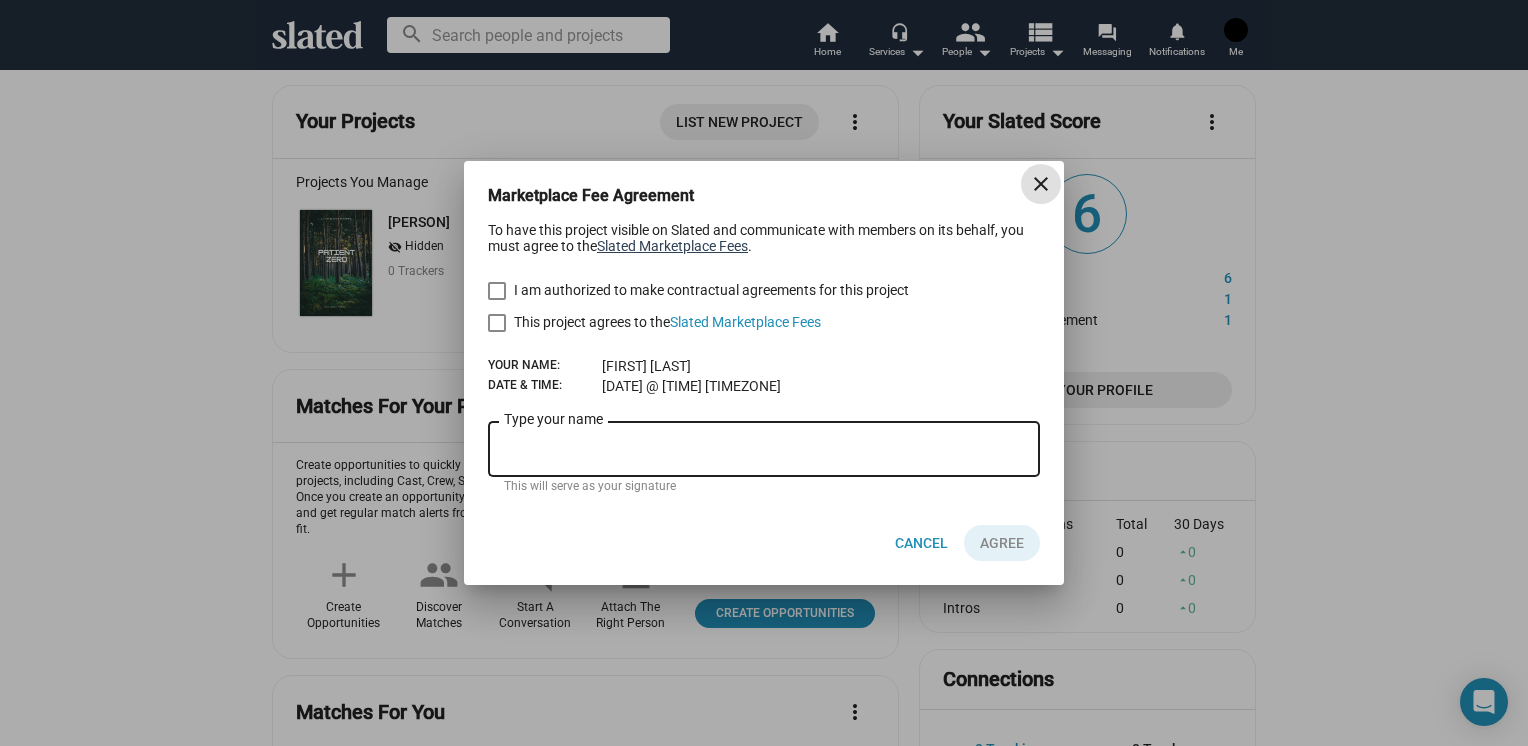 click on "Slated Marketplace Fees" at bounding box center [672, 246] 